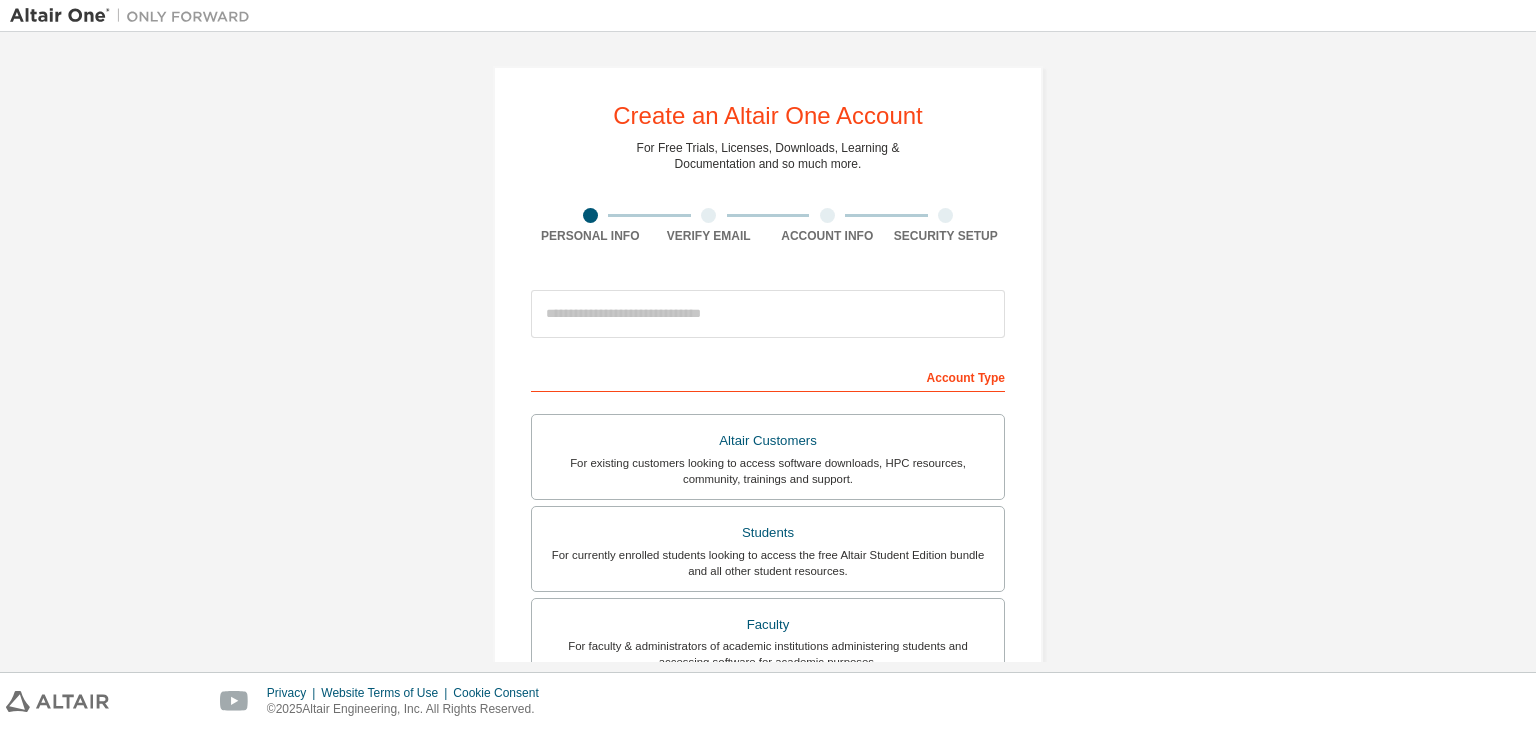 scroll, scrollTop: 0, scrollLeft: 0, axis: both 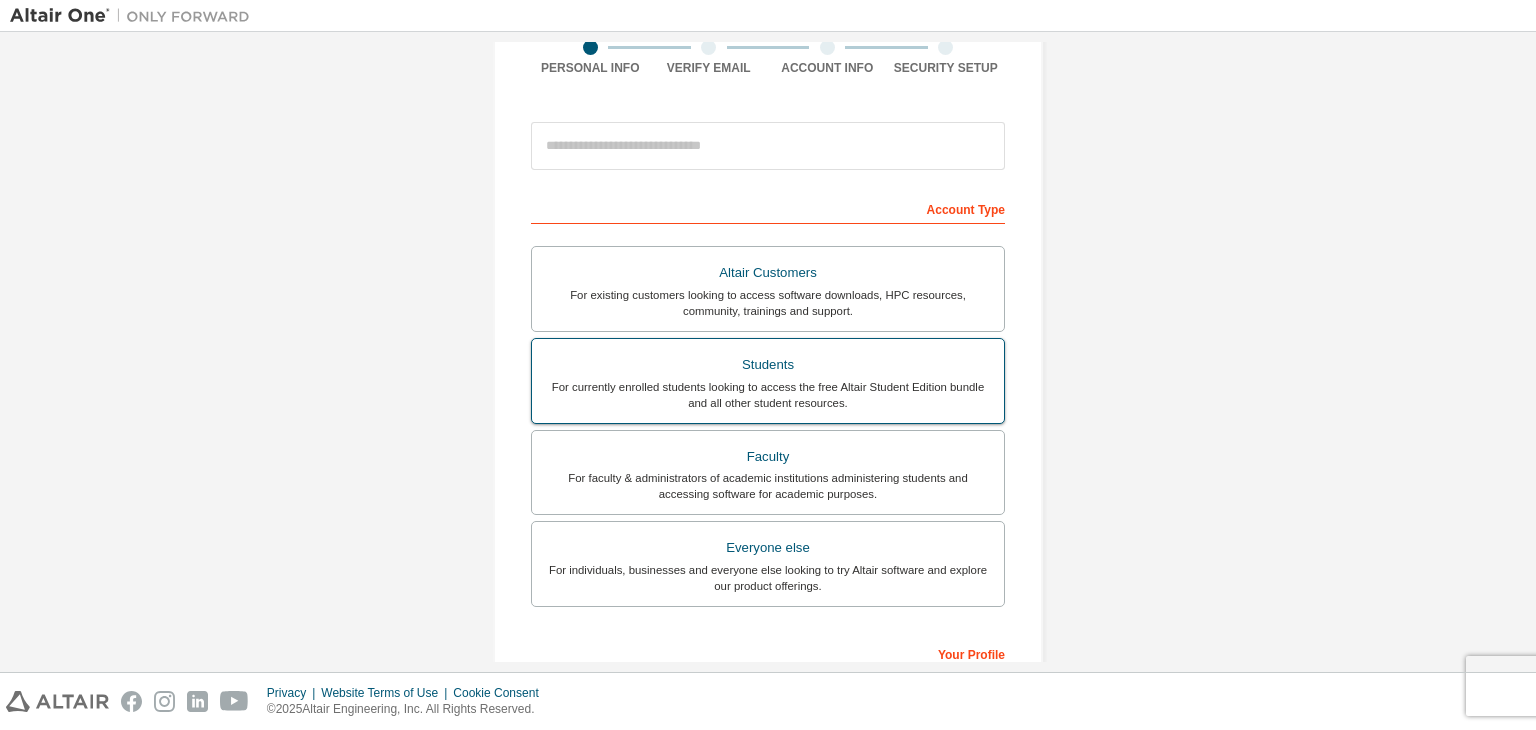 click on "For currently enrolled students looking to access the free Altair Student Edition bundle and all other student resources." at bounding box center (768, 395) 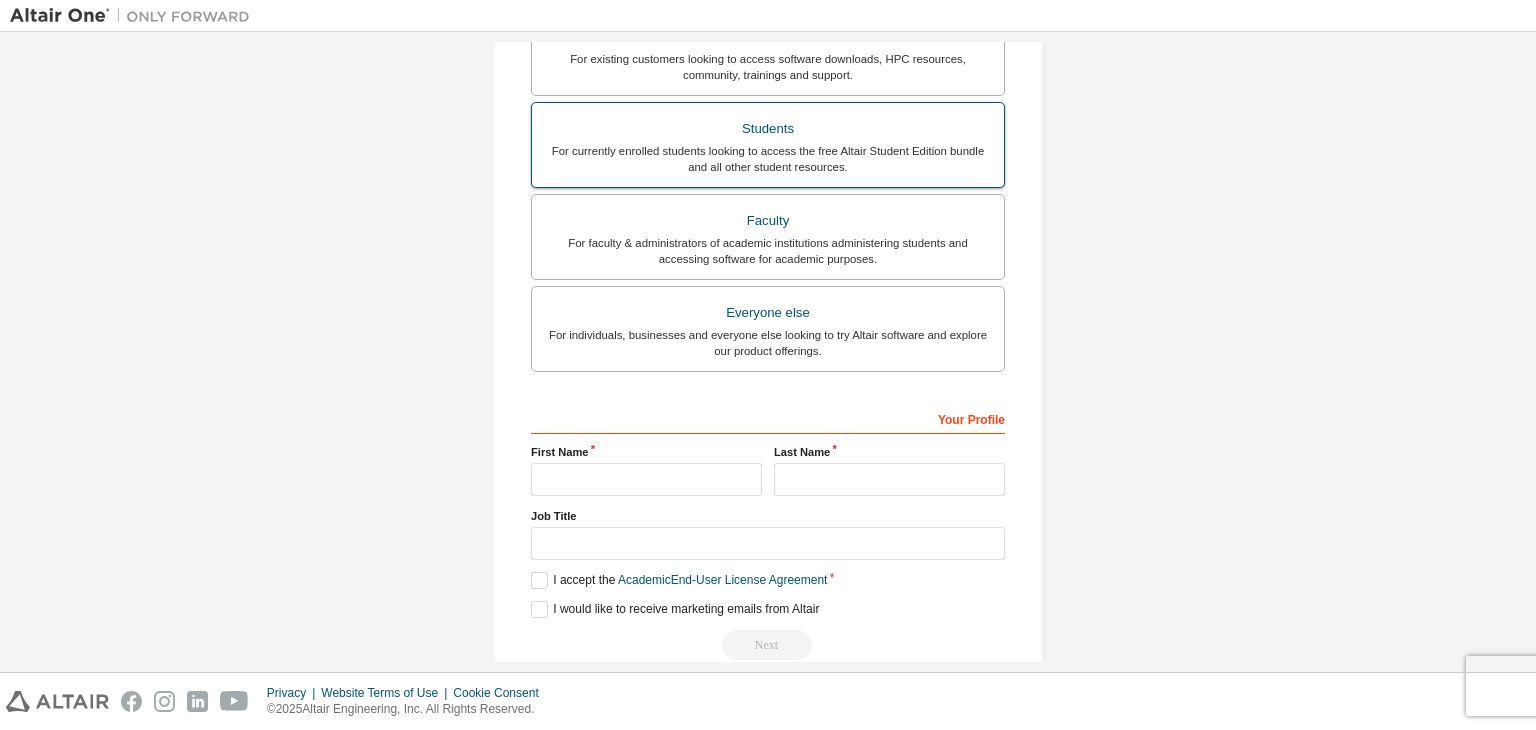 scroll, scrollTop: 456, scrollLeft: 0, axis: vertical 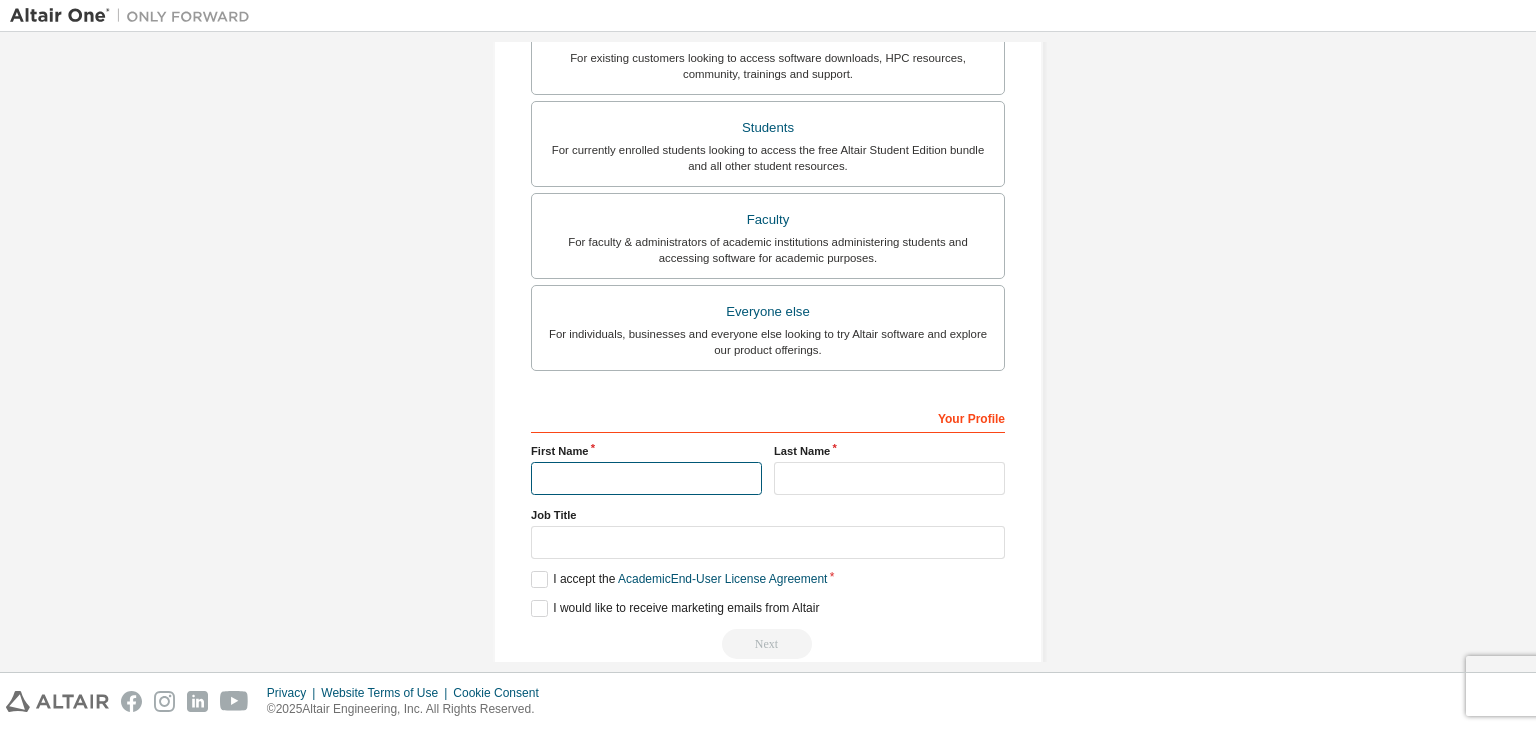 click at bounding box center [646, 478] 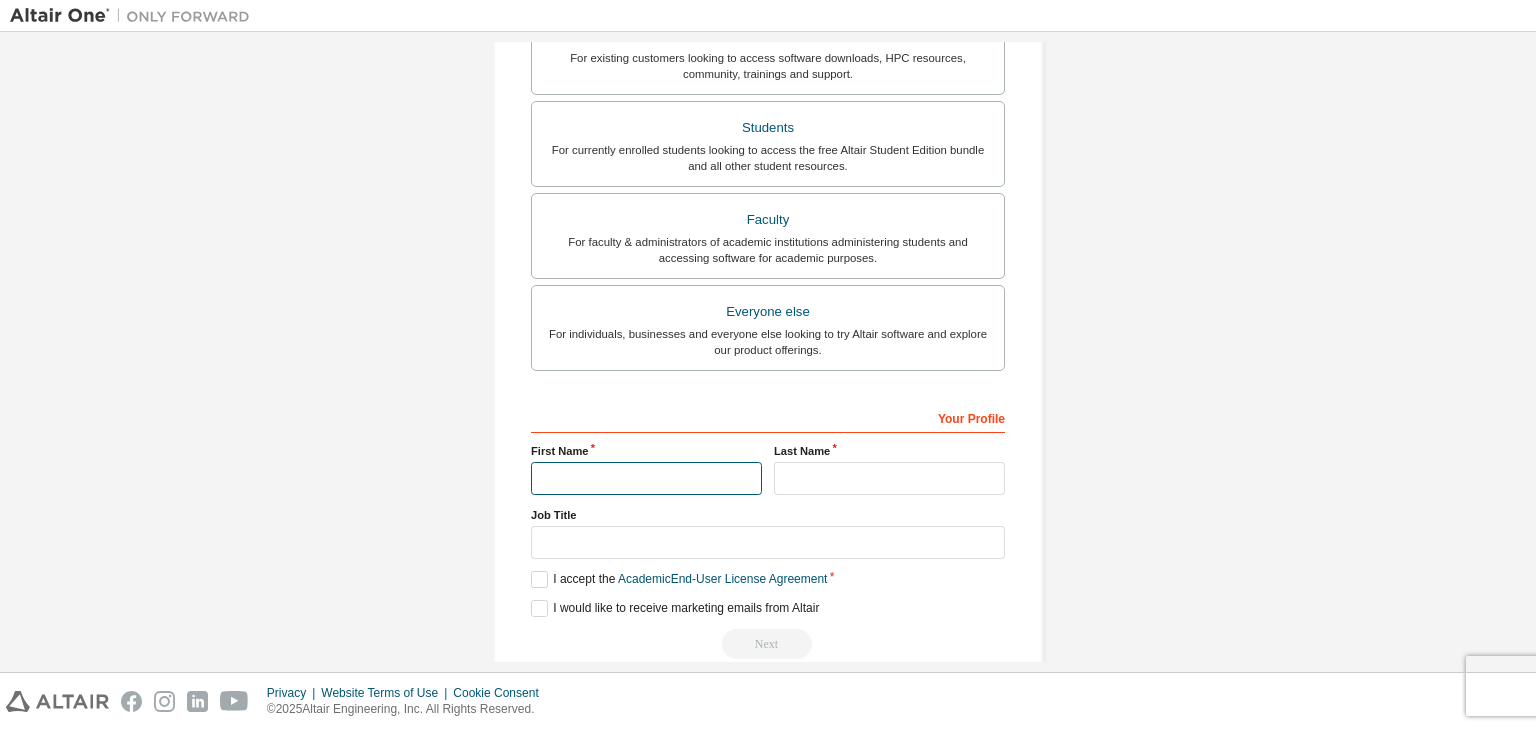 type on "*******" 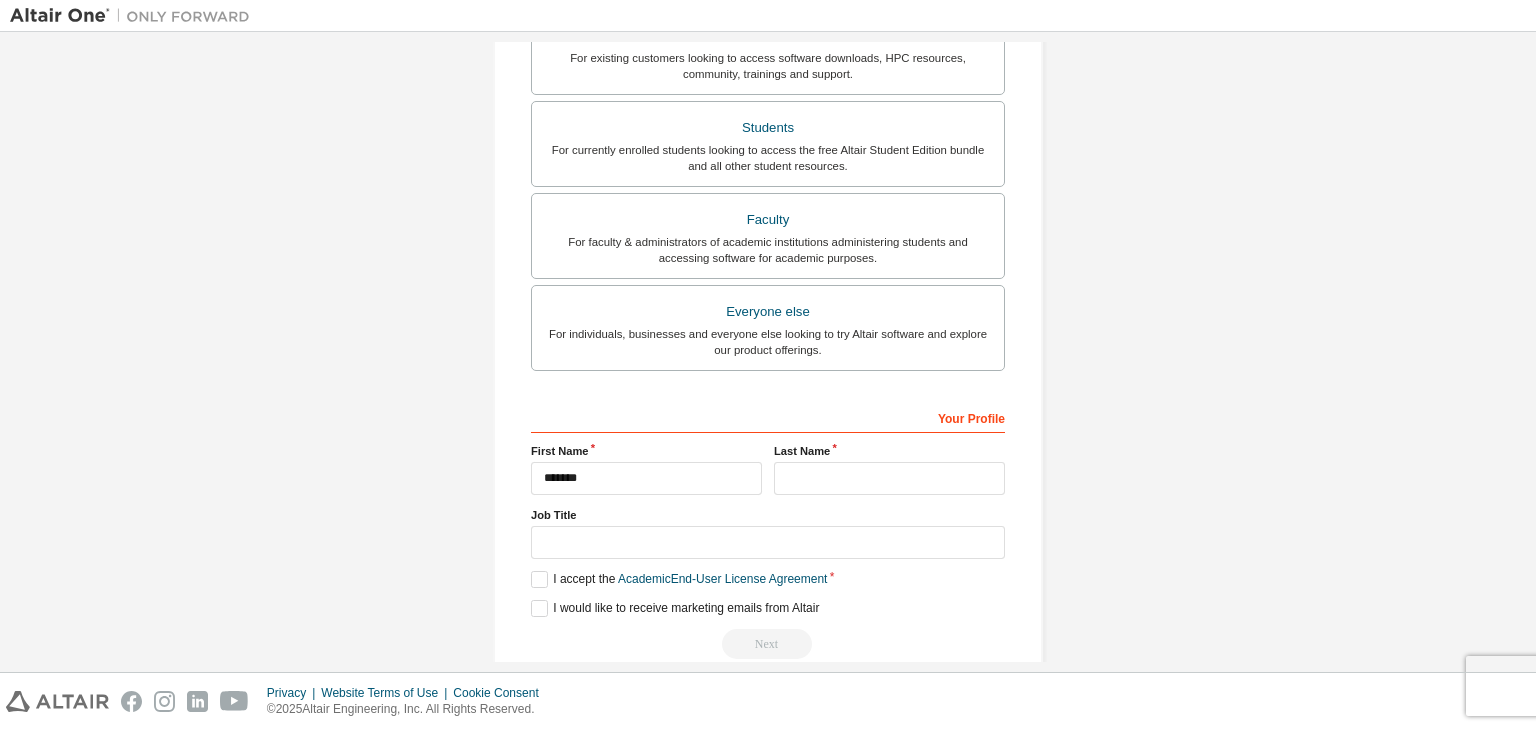 type on "**********" 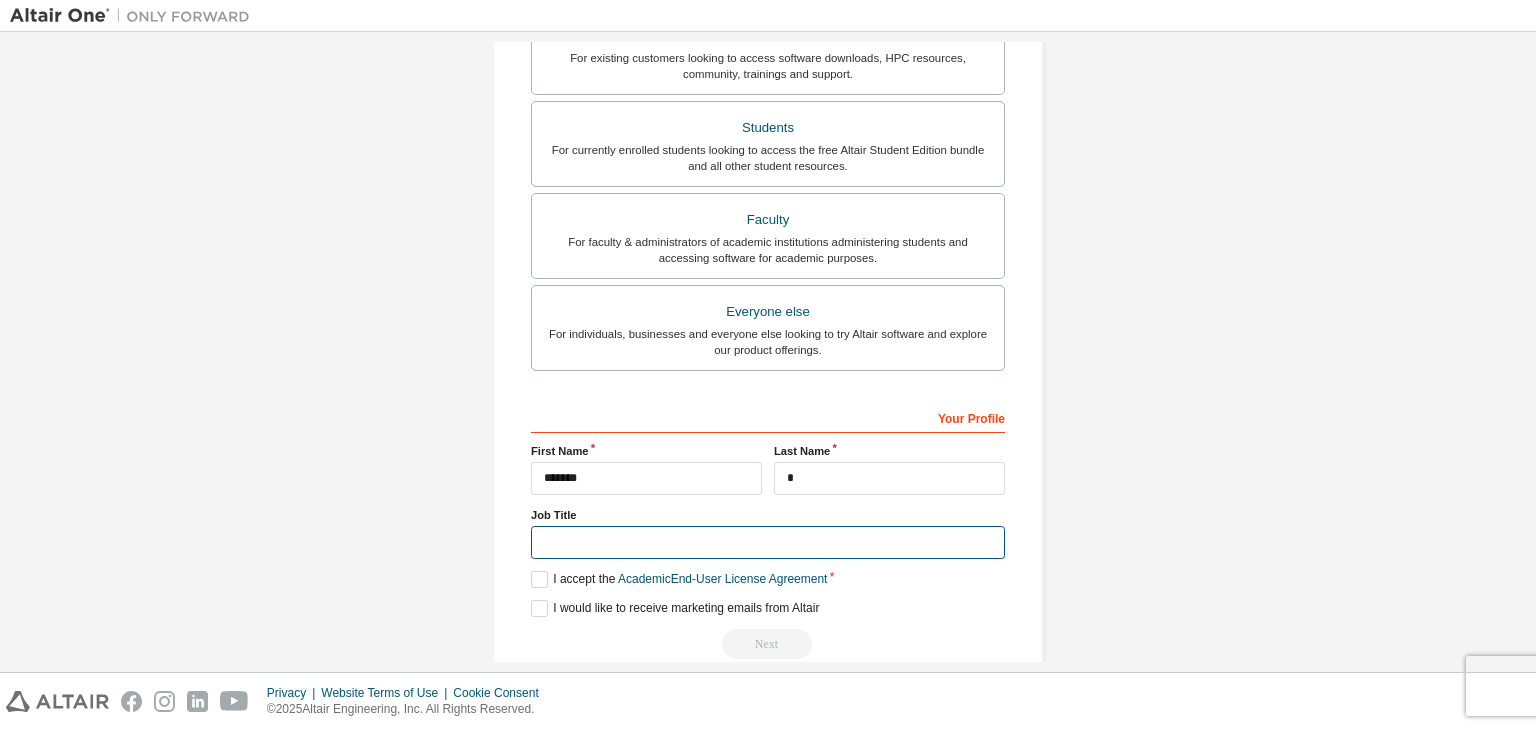 click at bounding box center (768, 542) 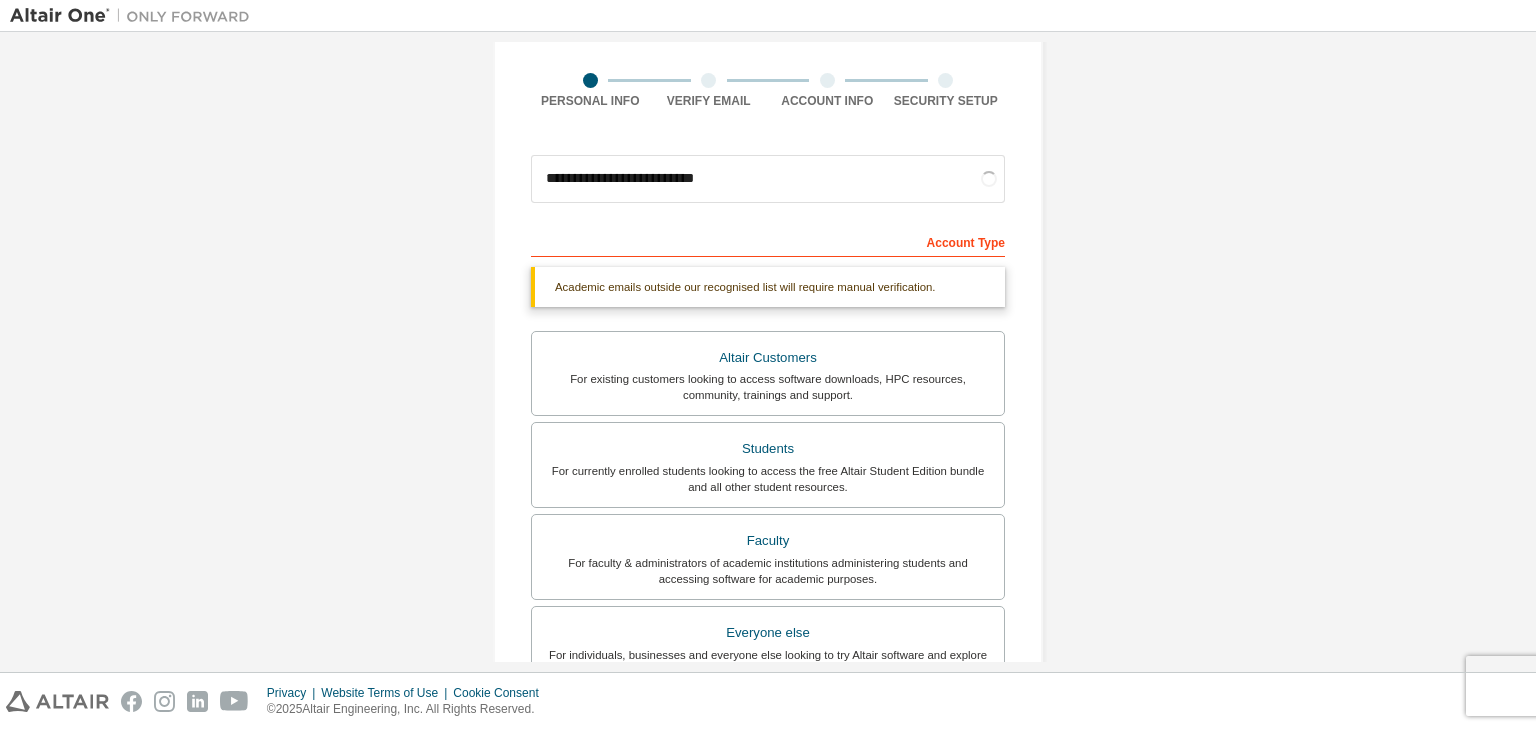 scroll, scrollTop: 120, scrollLeft: 0, axis: vertical 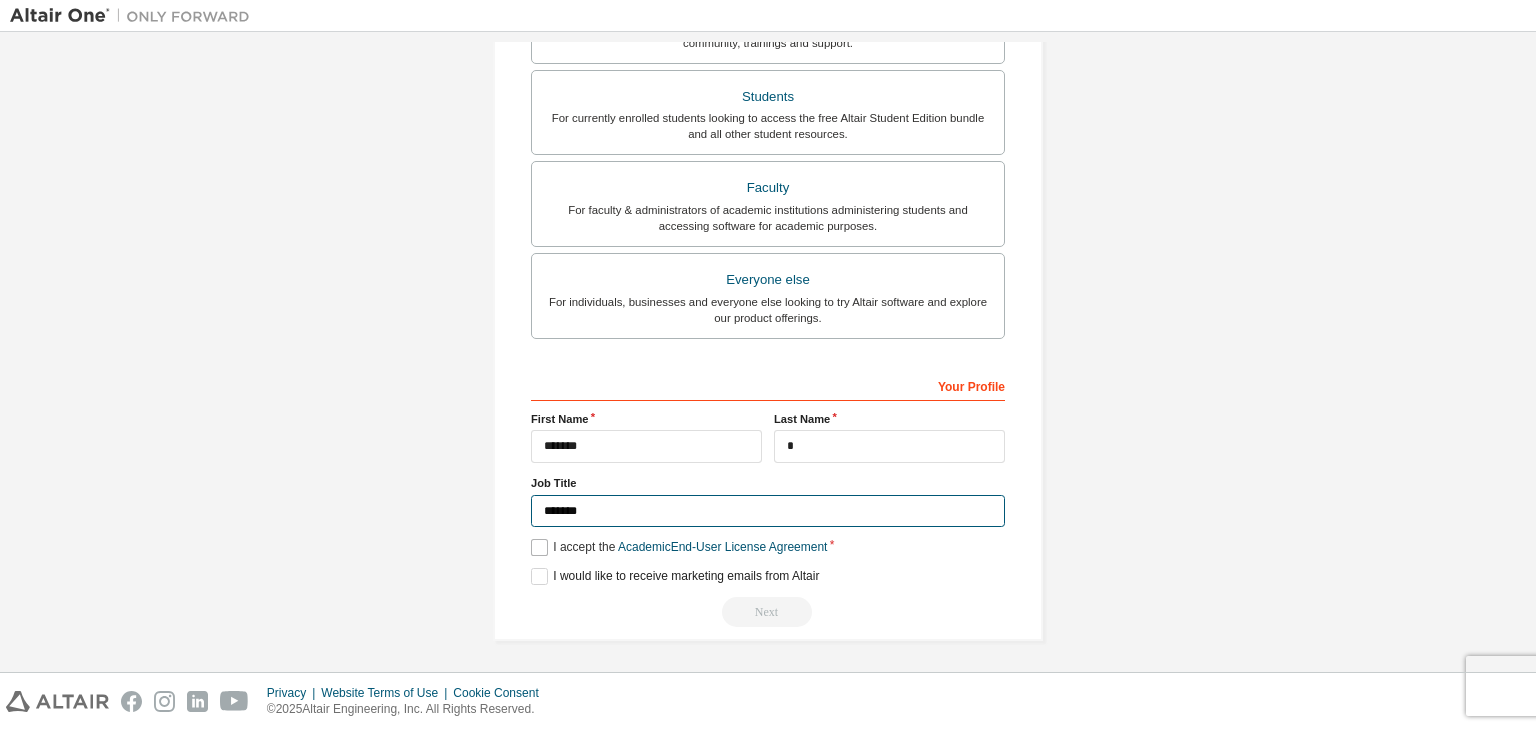 type on "*******" 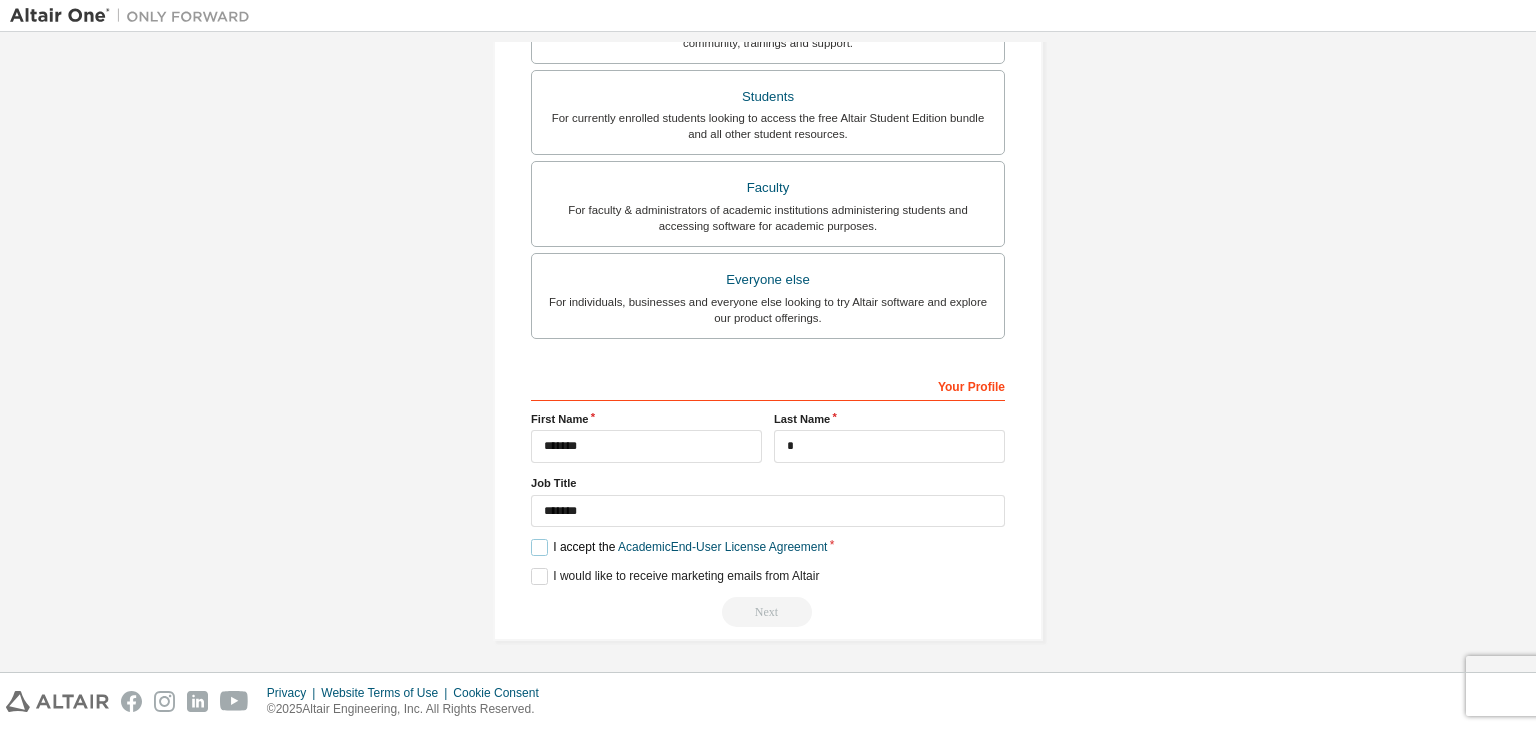 click on "I accept the   Academic   End-User License Agreement" at bounding box center [679, 547] 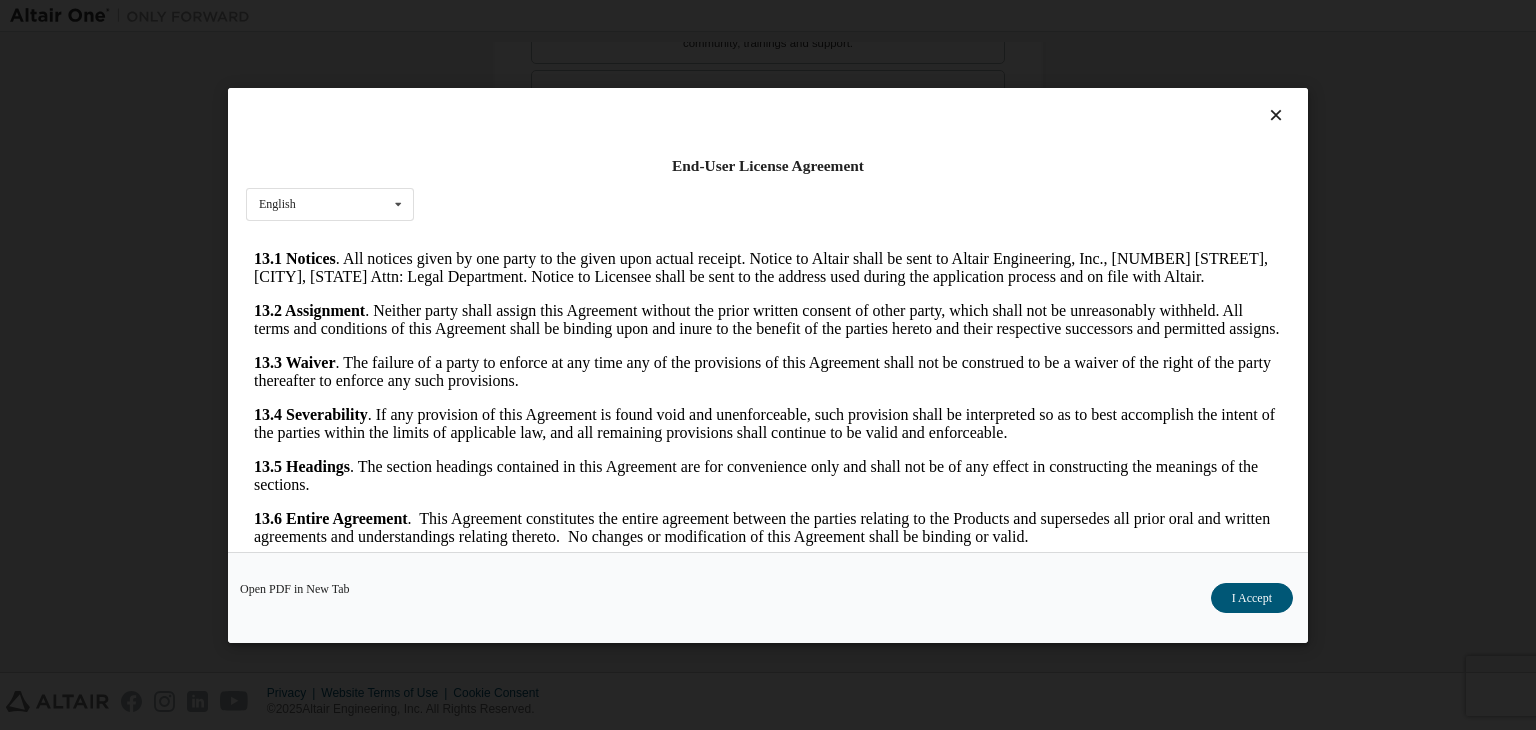 scroll, scrollTop: 3341, scrollLeft: 0, axis: vertical 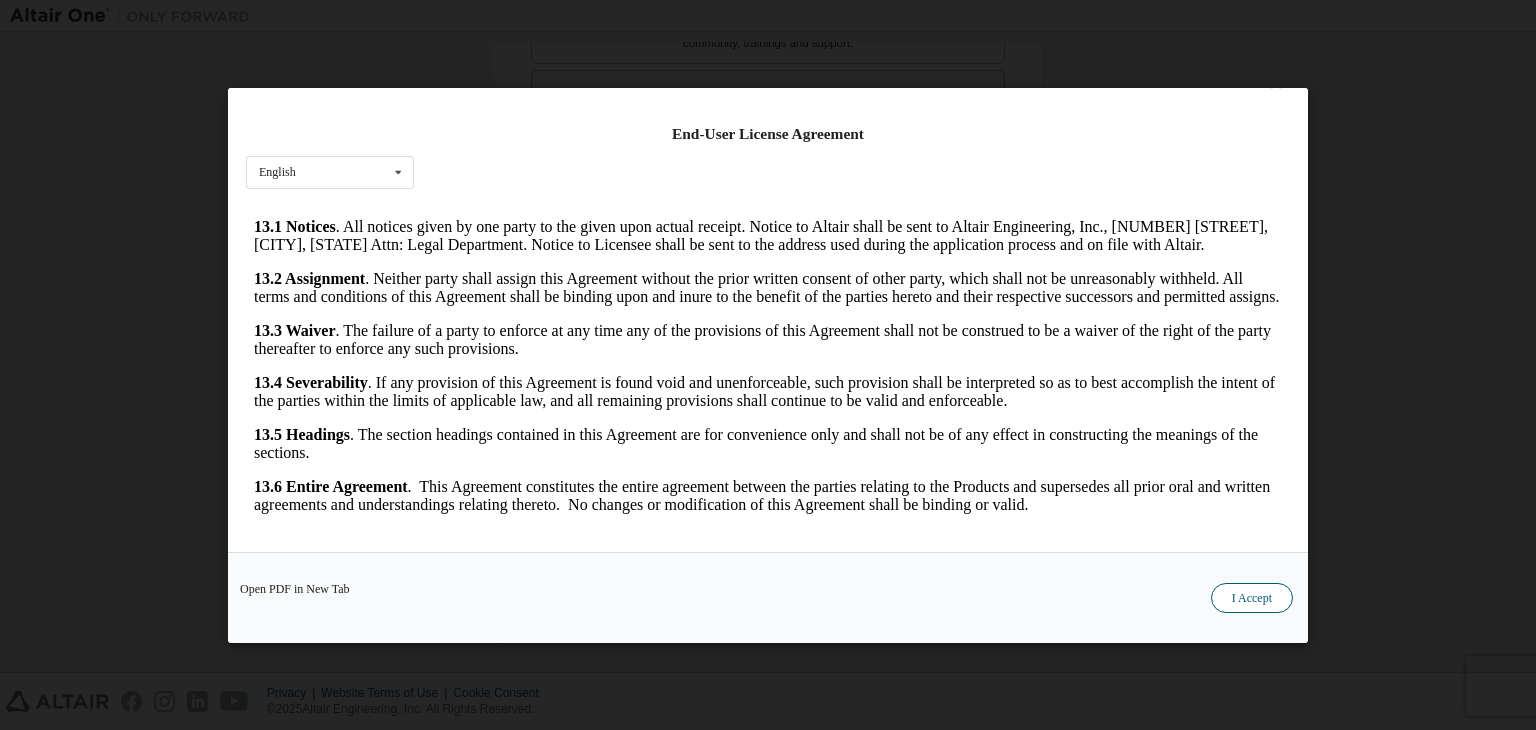 click on "I Accept" at bounding box center [1252, 598] 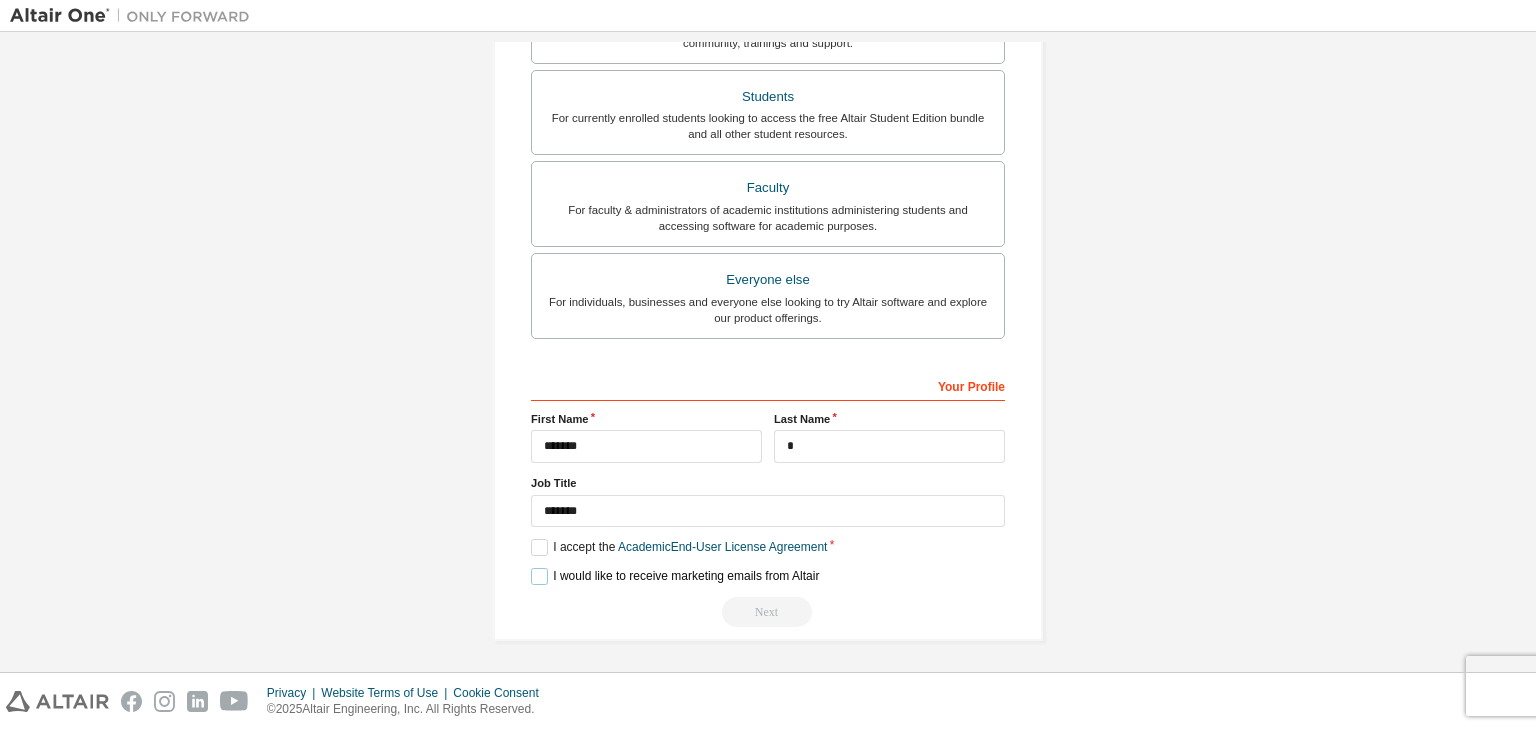 click on "I would like to receive marketing emails from Altair" at bounding box center [675, 576] 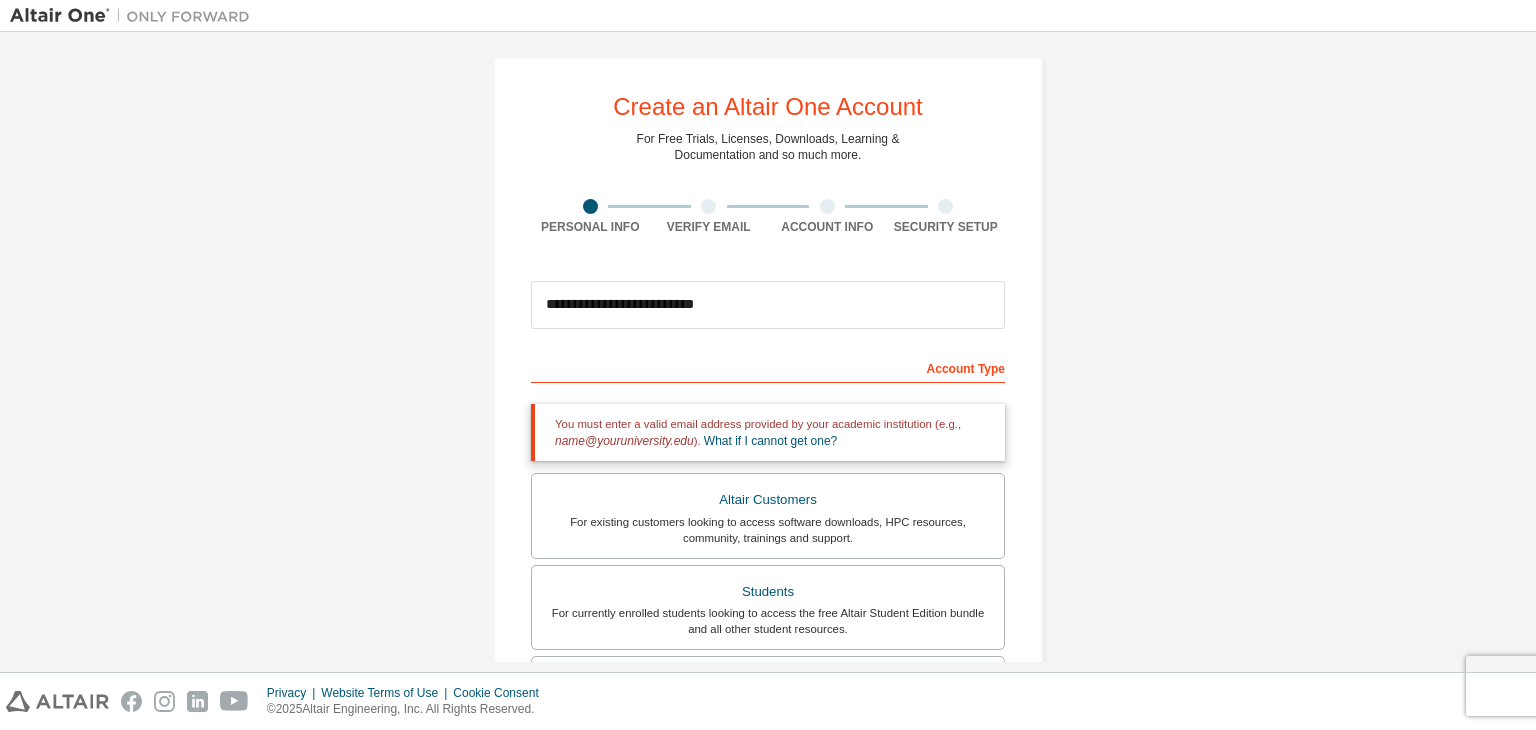 scroll, scrollTop: 0, scrollLeft: 0, axis: both 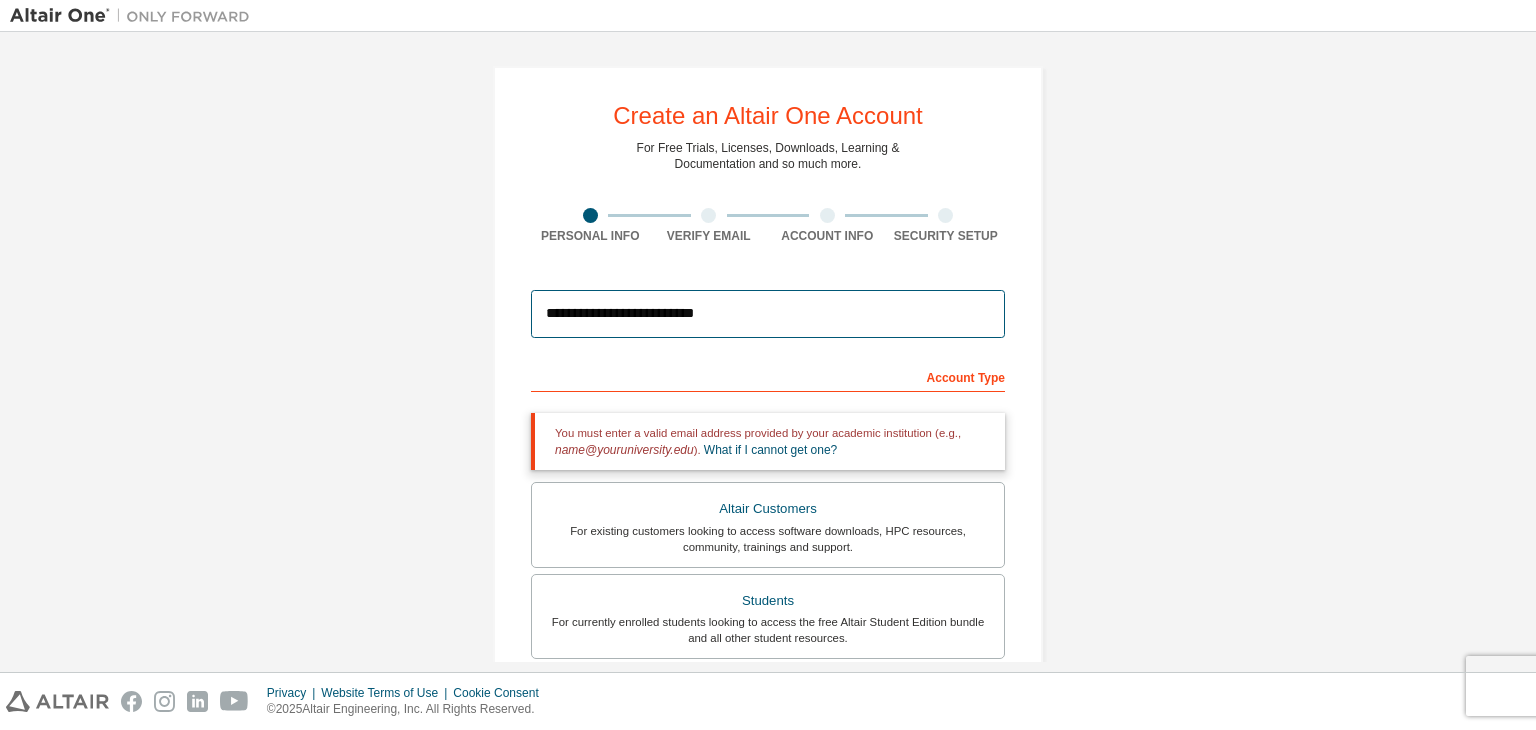 click on "**********" at bounding box center (768, 314) 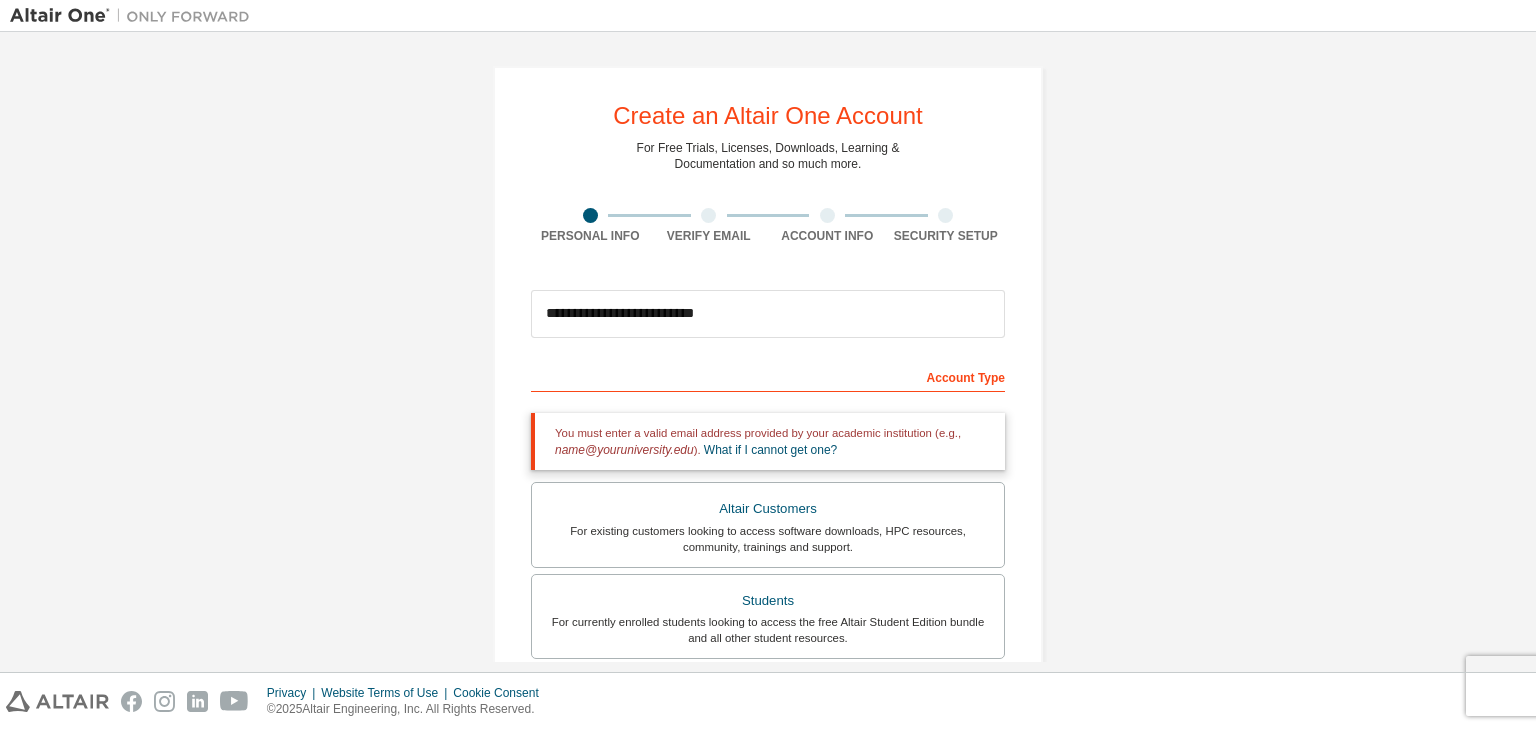 click on "**********" at bounding box center (768, 605) 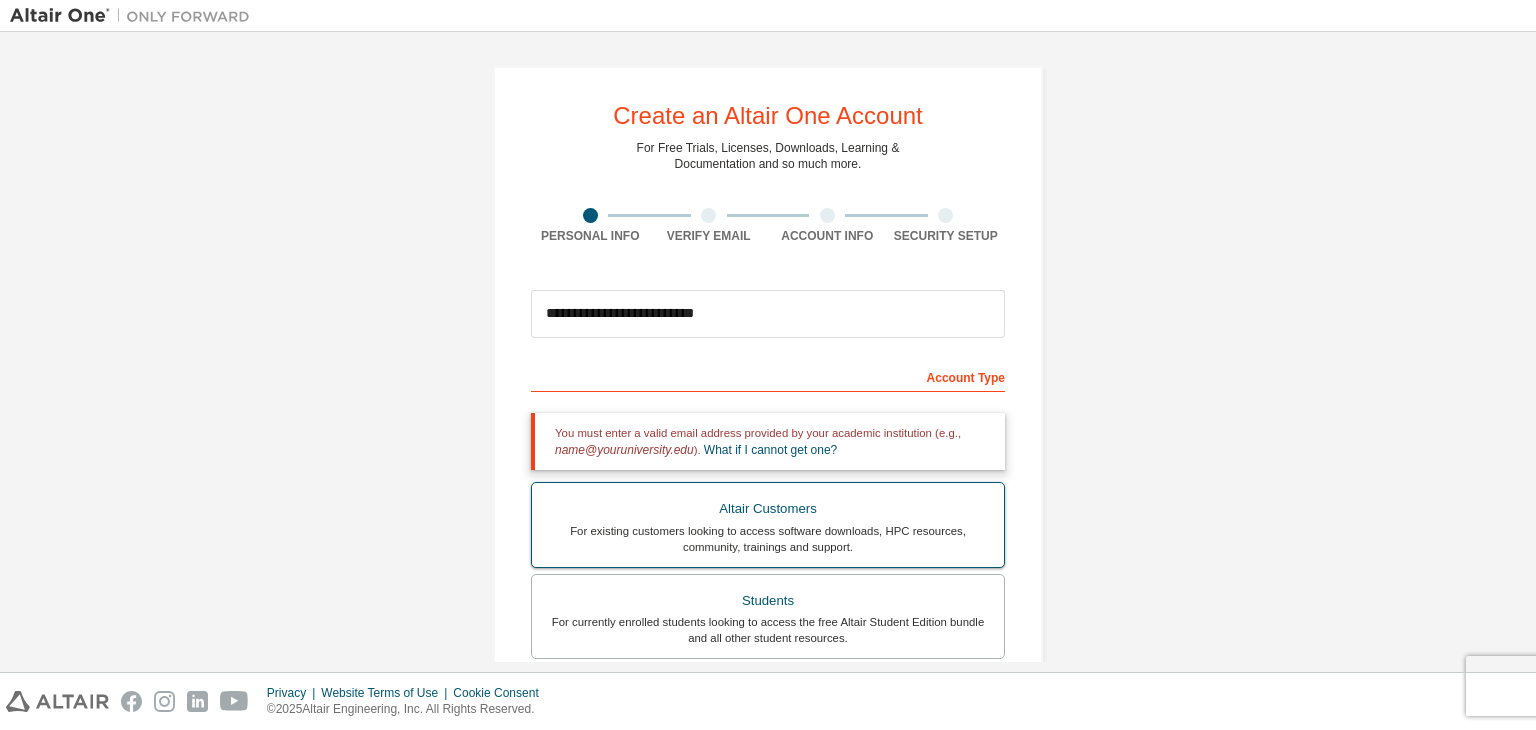 scroll, scrollTop: 504, scrollLeft: 0, axis: vertical 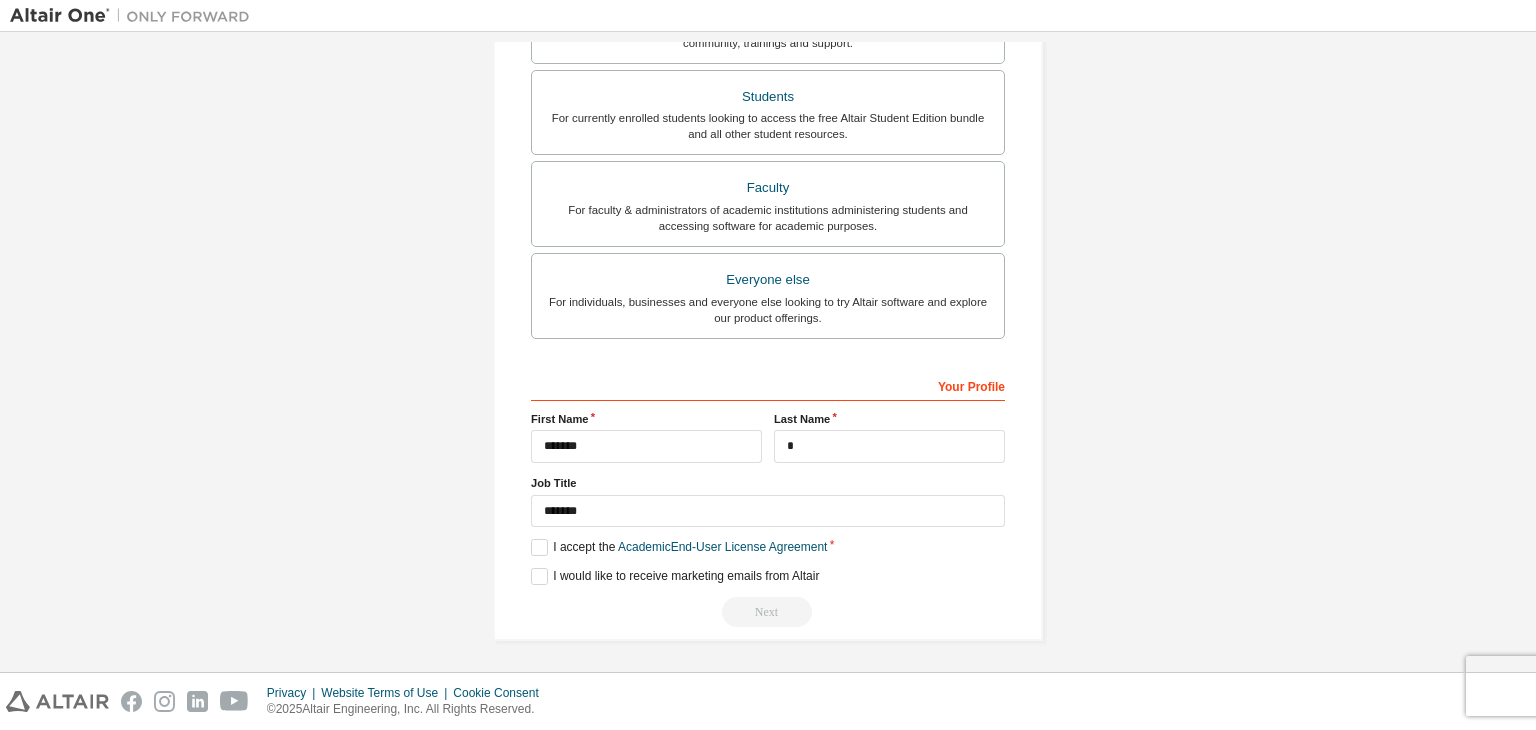 click on "Next" at bounding box center [768, 612] 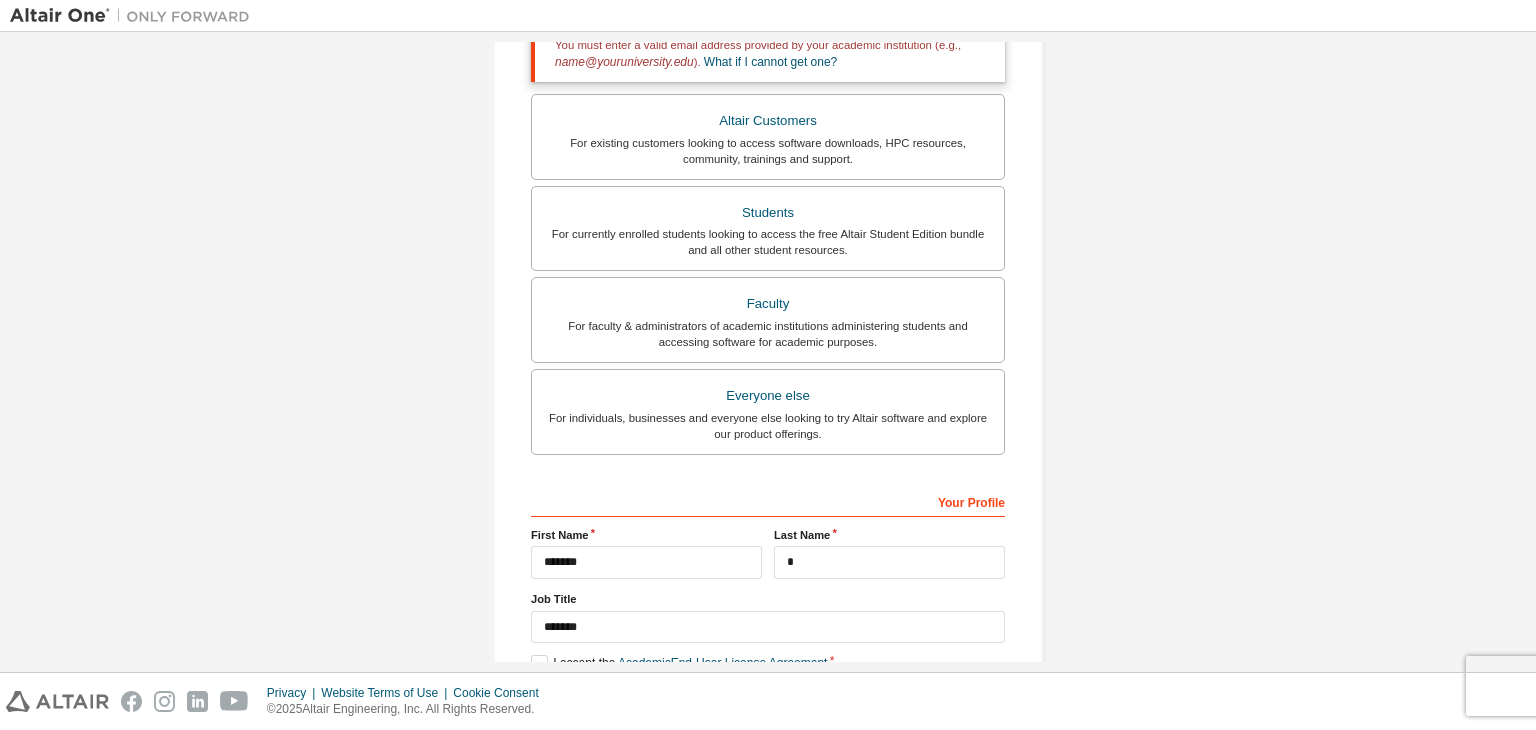 scroll, scrollTop: 504, scrollLeft: 0, axis: vertical 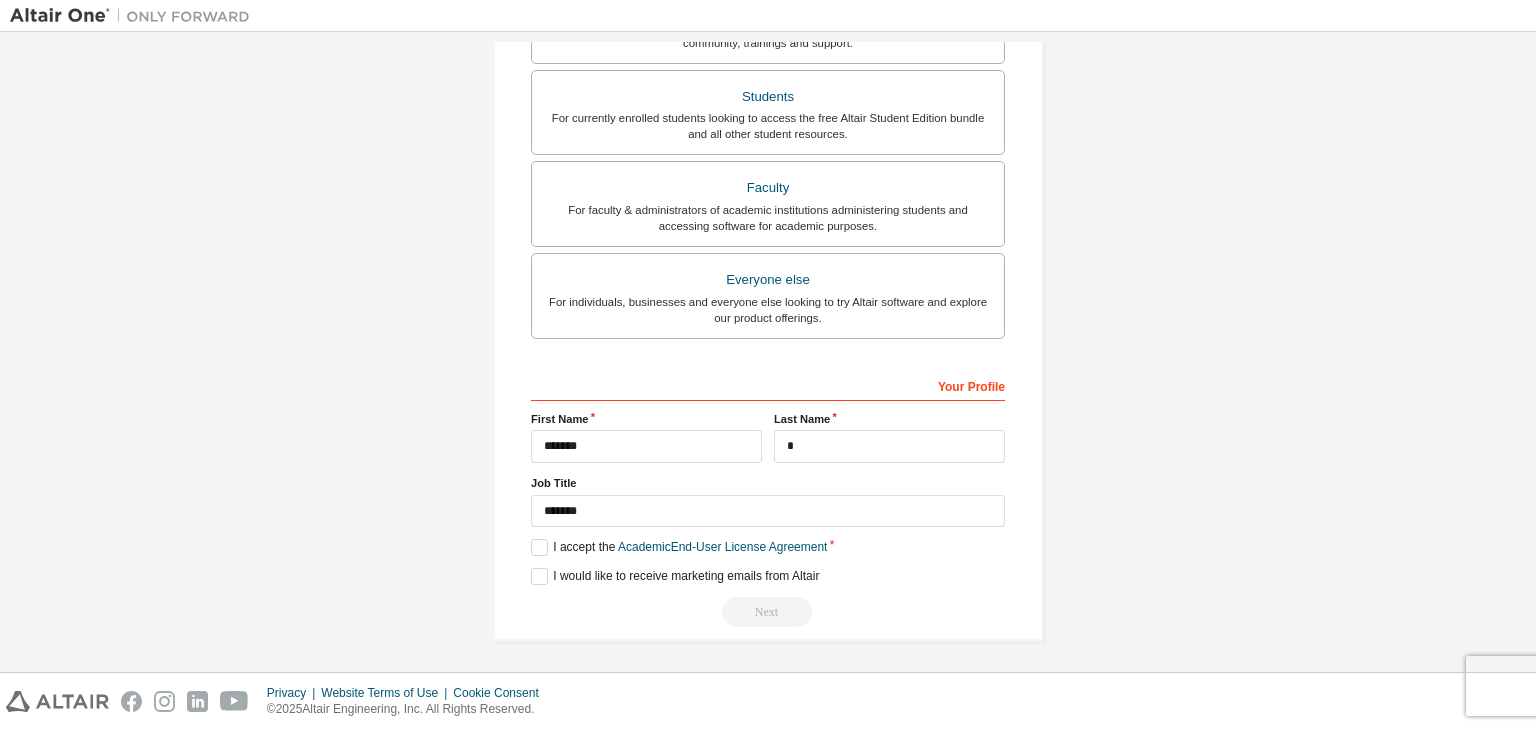 click on "Next" at bounding box center [768, 612] 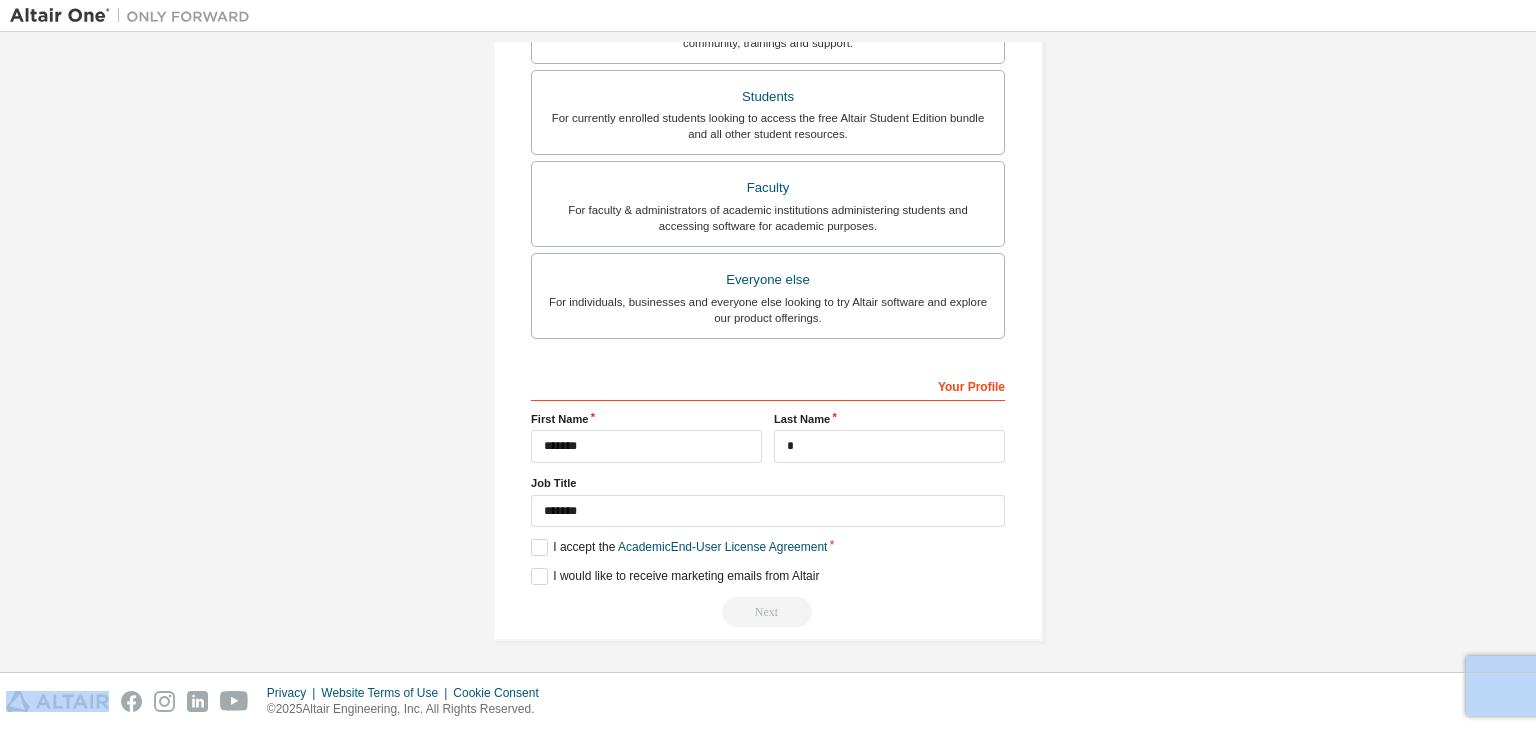 click on "Next" at bounding box center [768, 612] 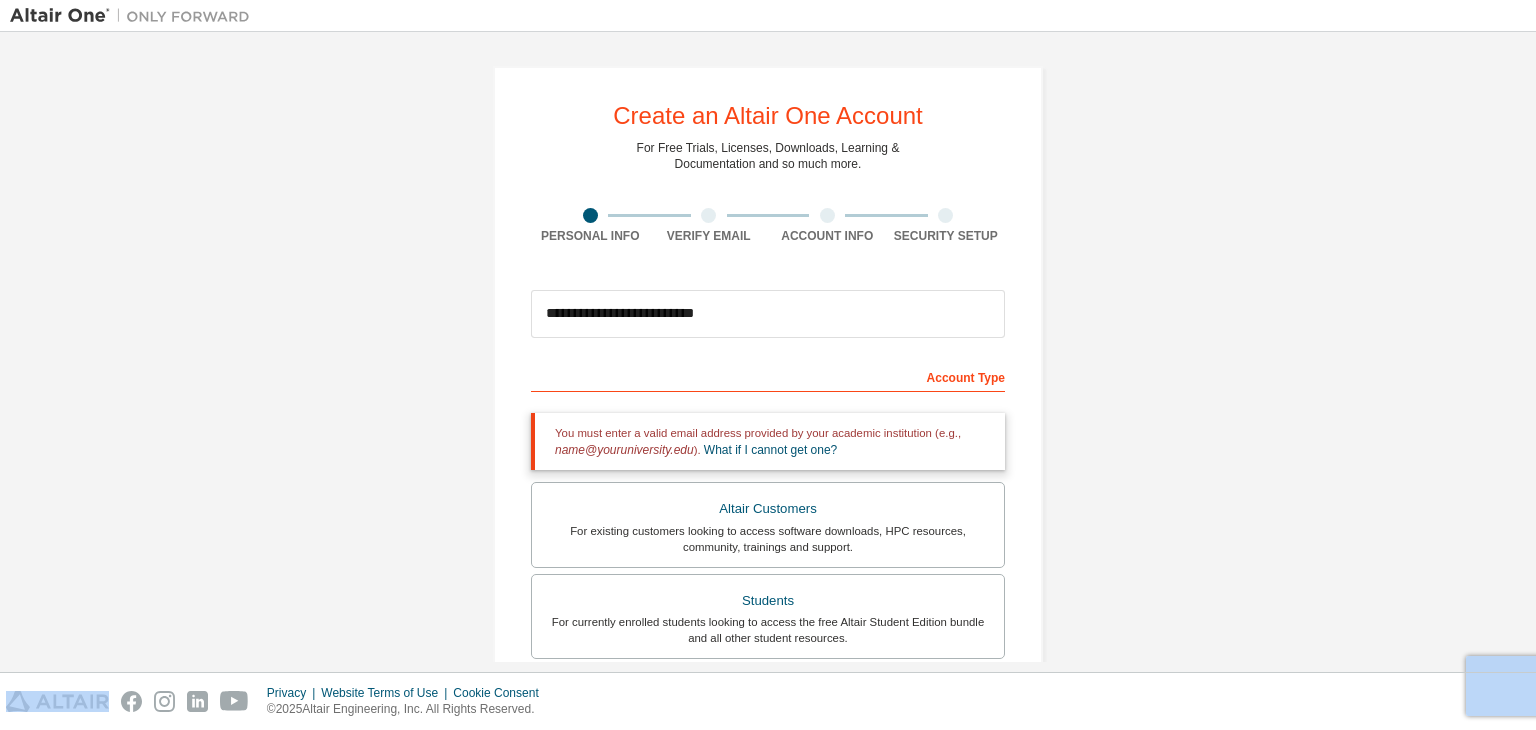 scroll, scrollTop: 3, scrollLeft: 0, axis: vertical 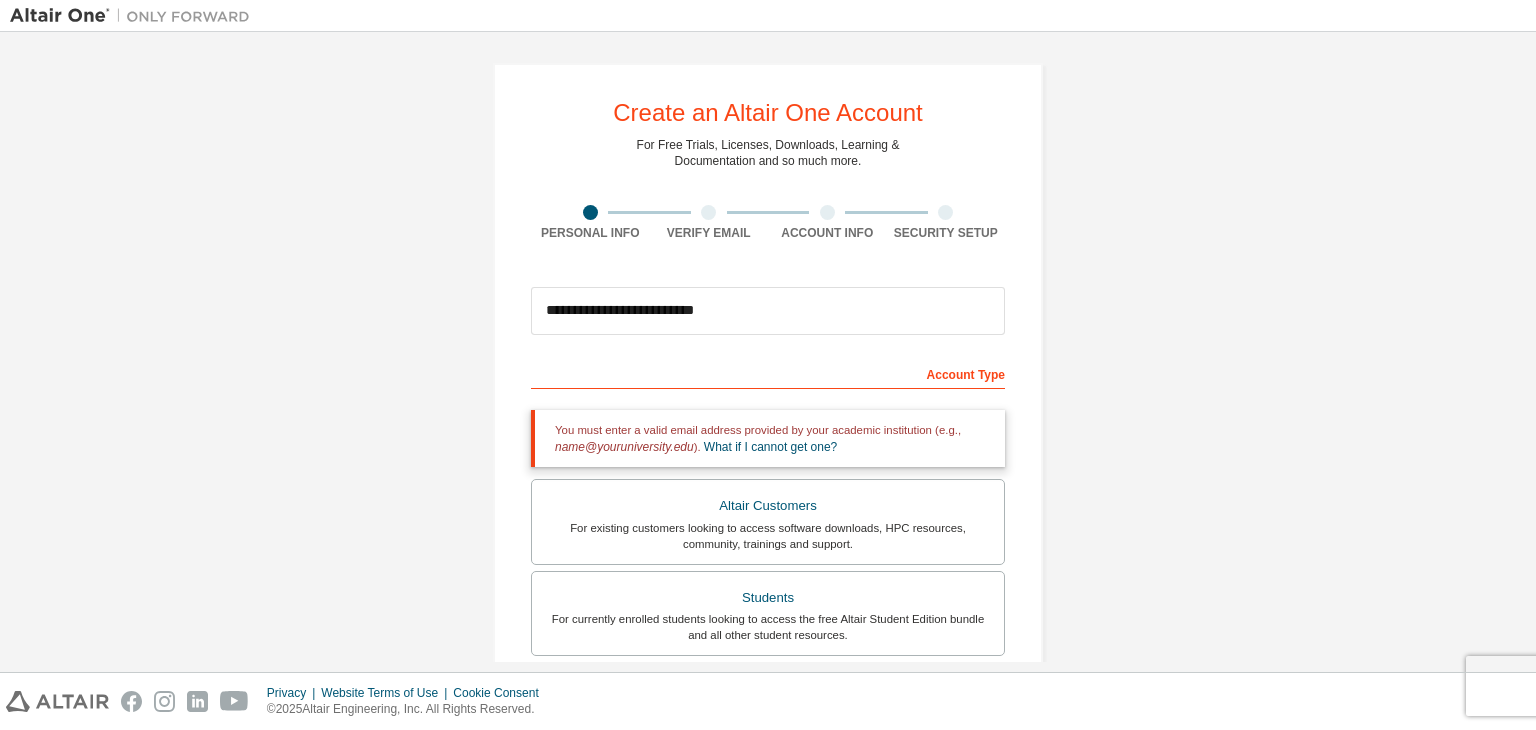 click at bounding box center (708, 212) 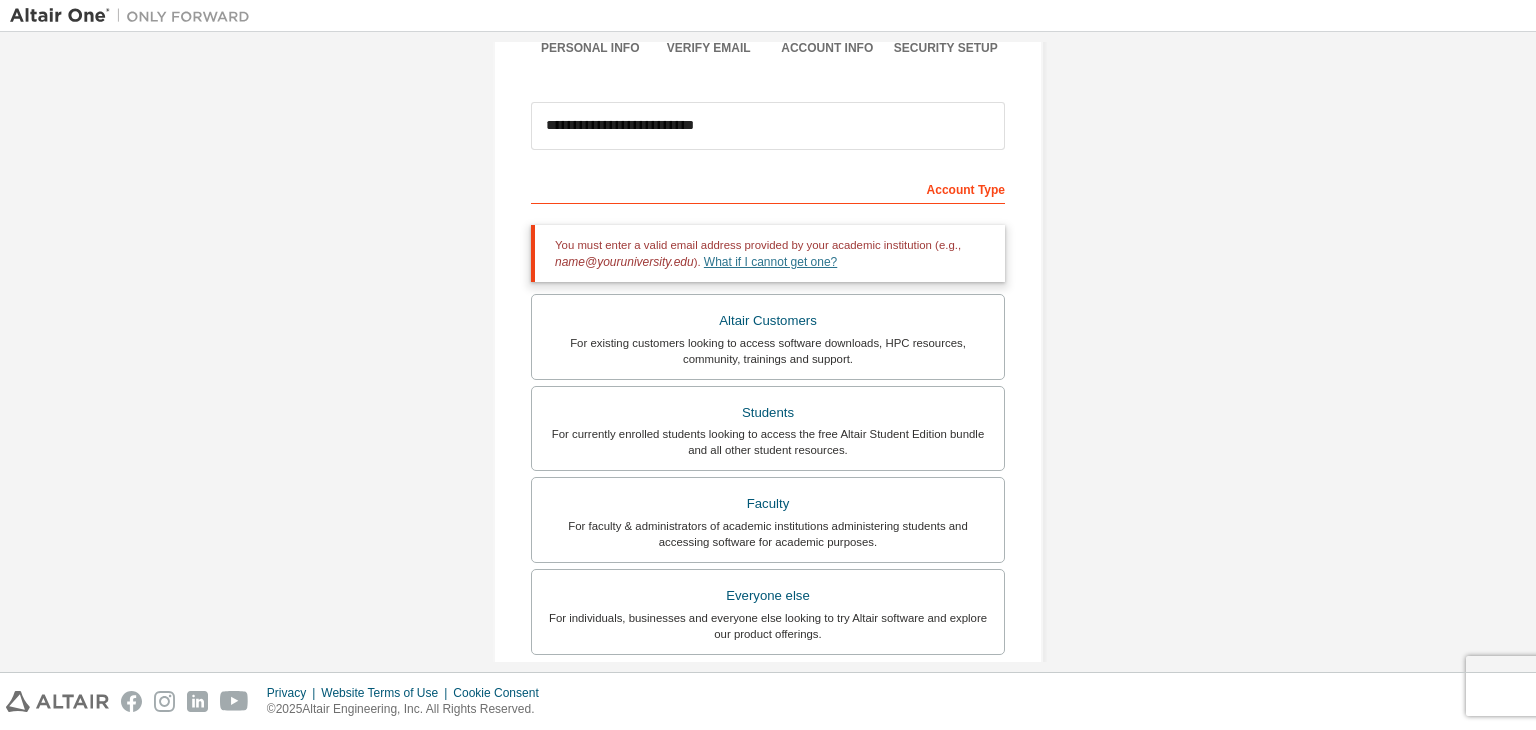scroll, scrollTop: 188, scrollLeft: 0, axis: vertical 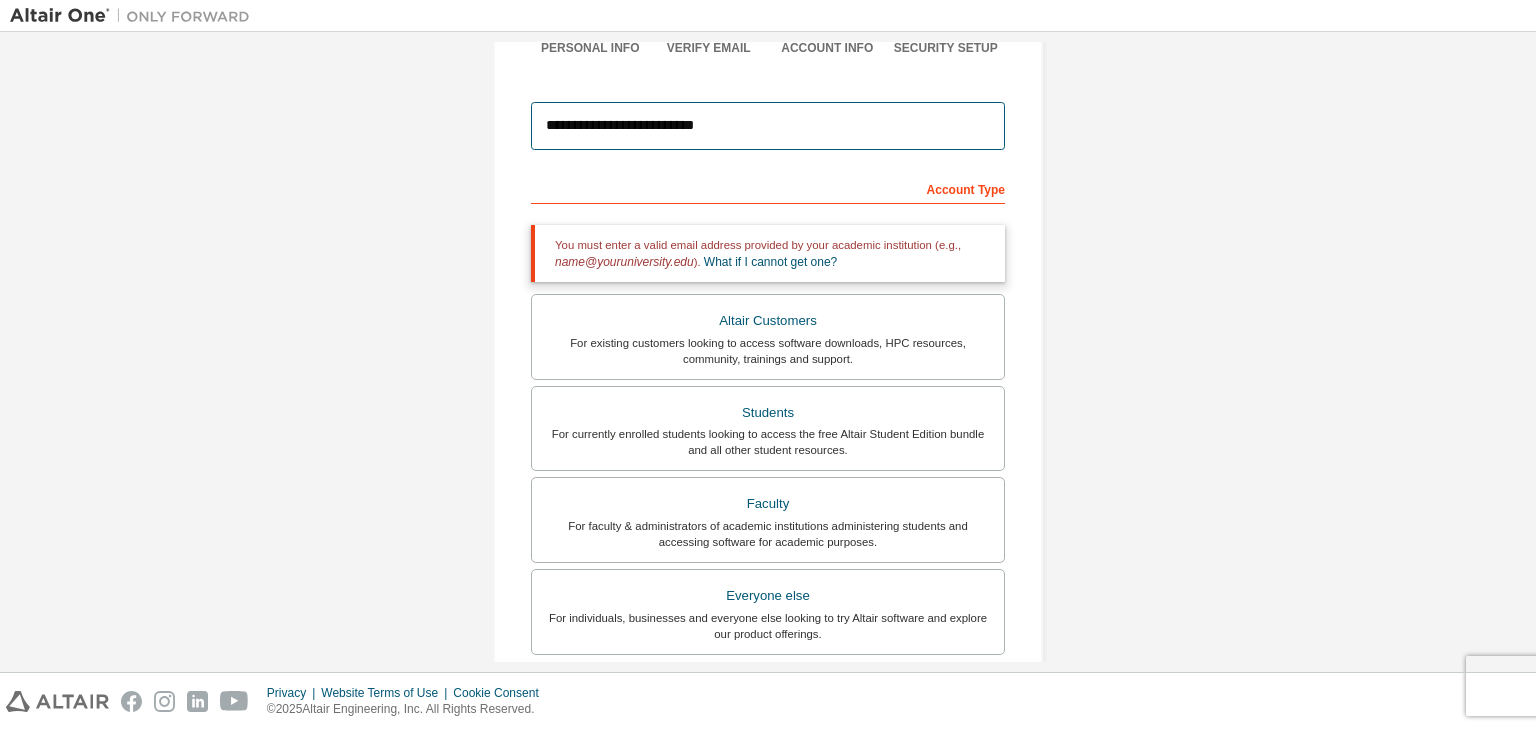 click on "**********" at bounding box center [768, 126] 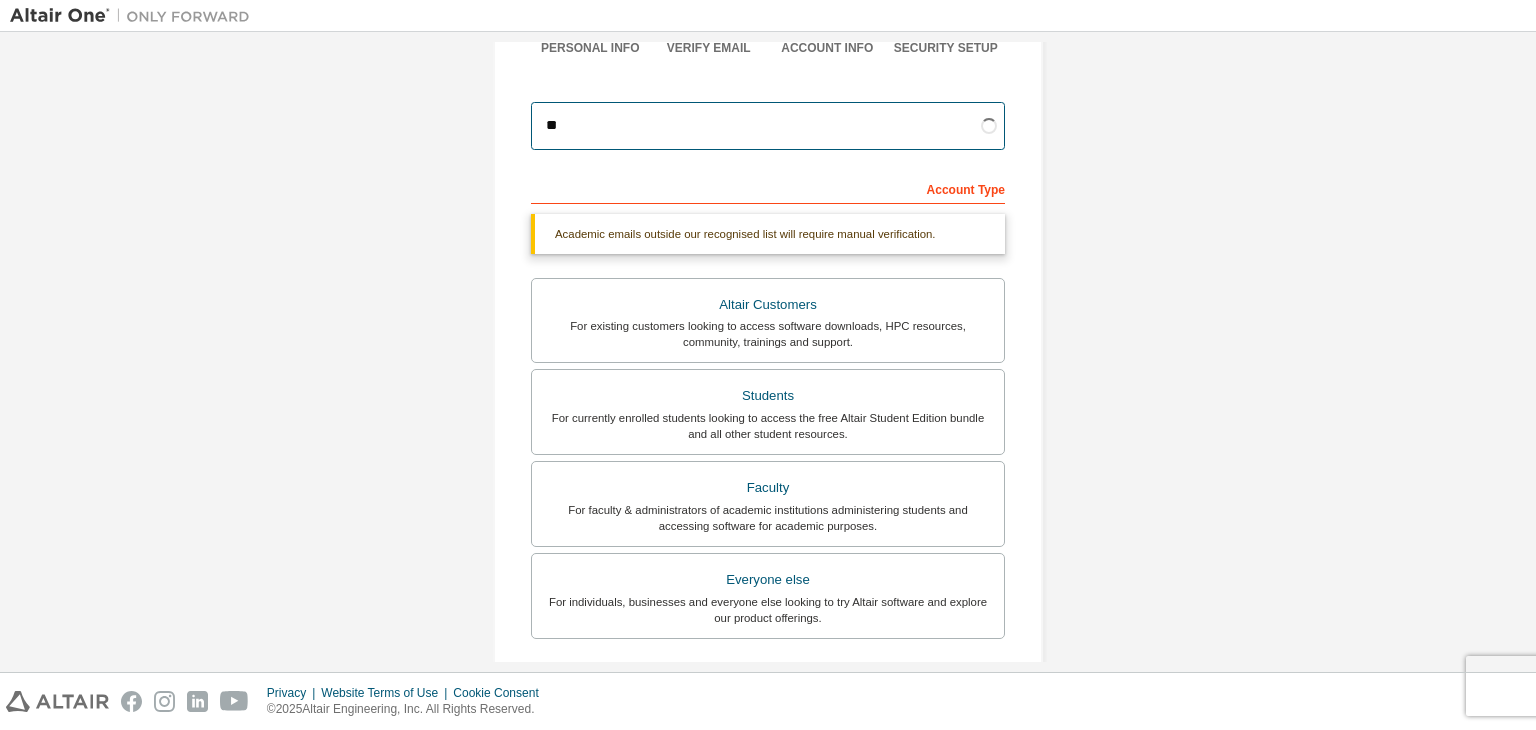 type on "*" 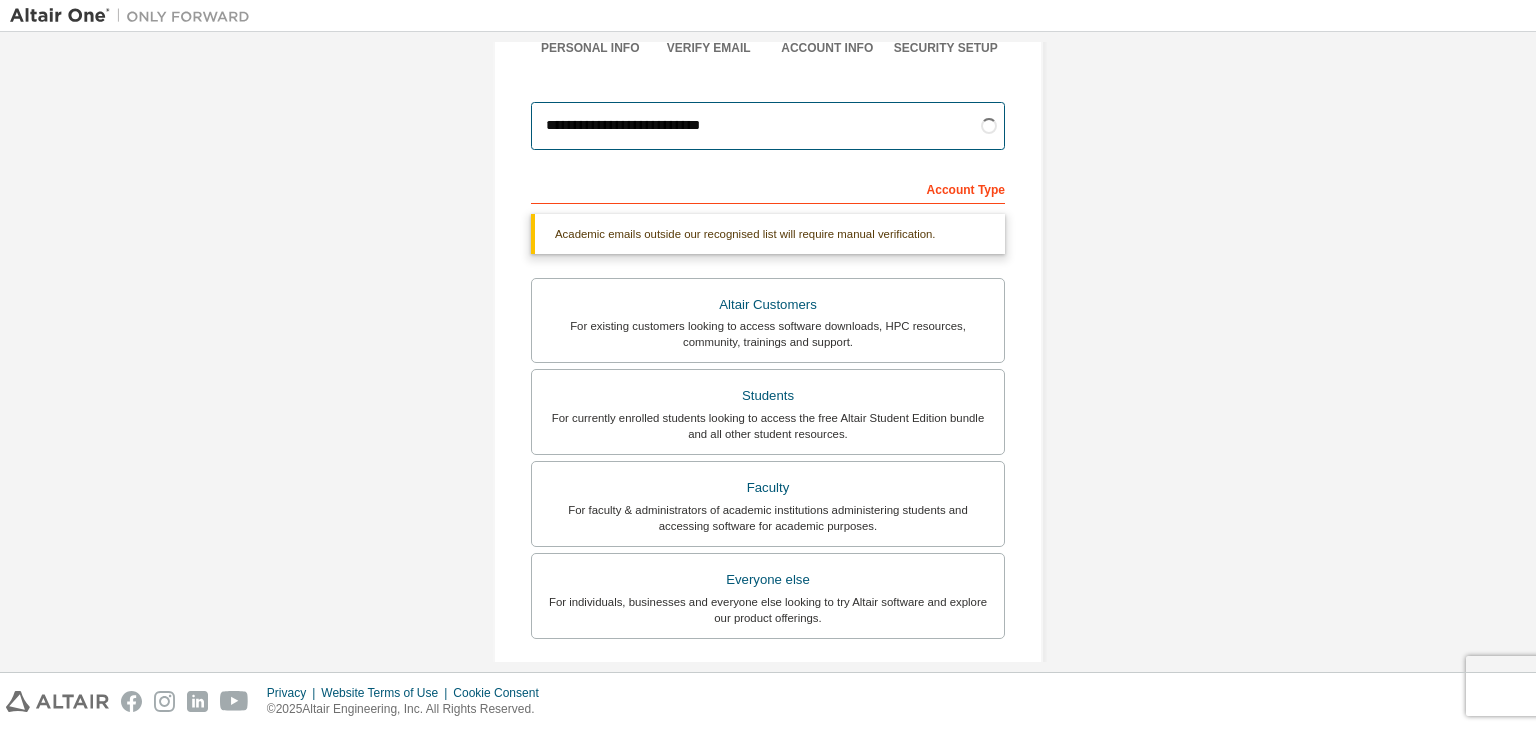 type on "**********" 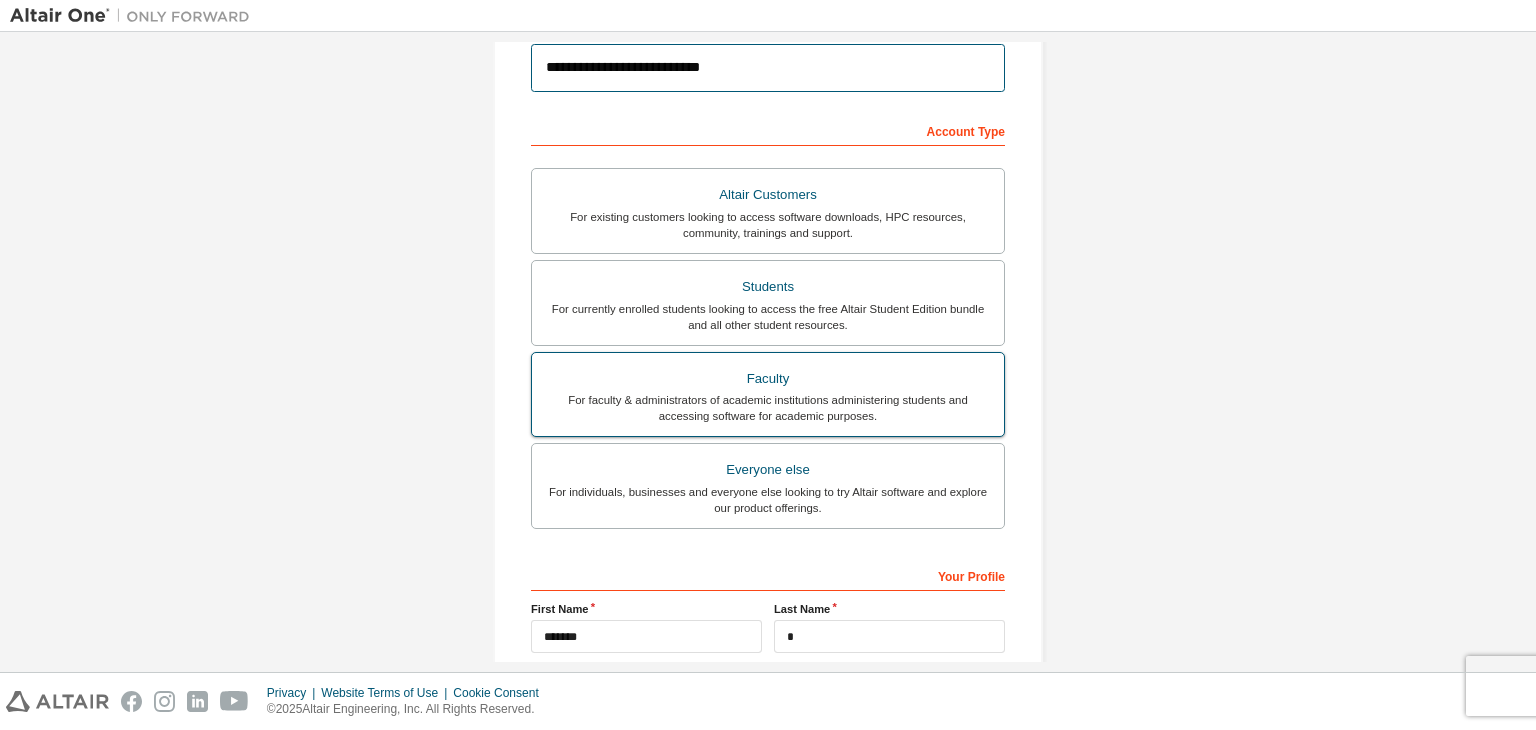 scroll, scrollTop: 435, scrollLeft: 0, axis: vertical 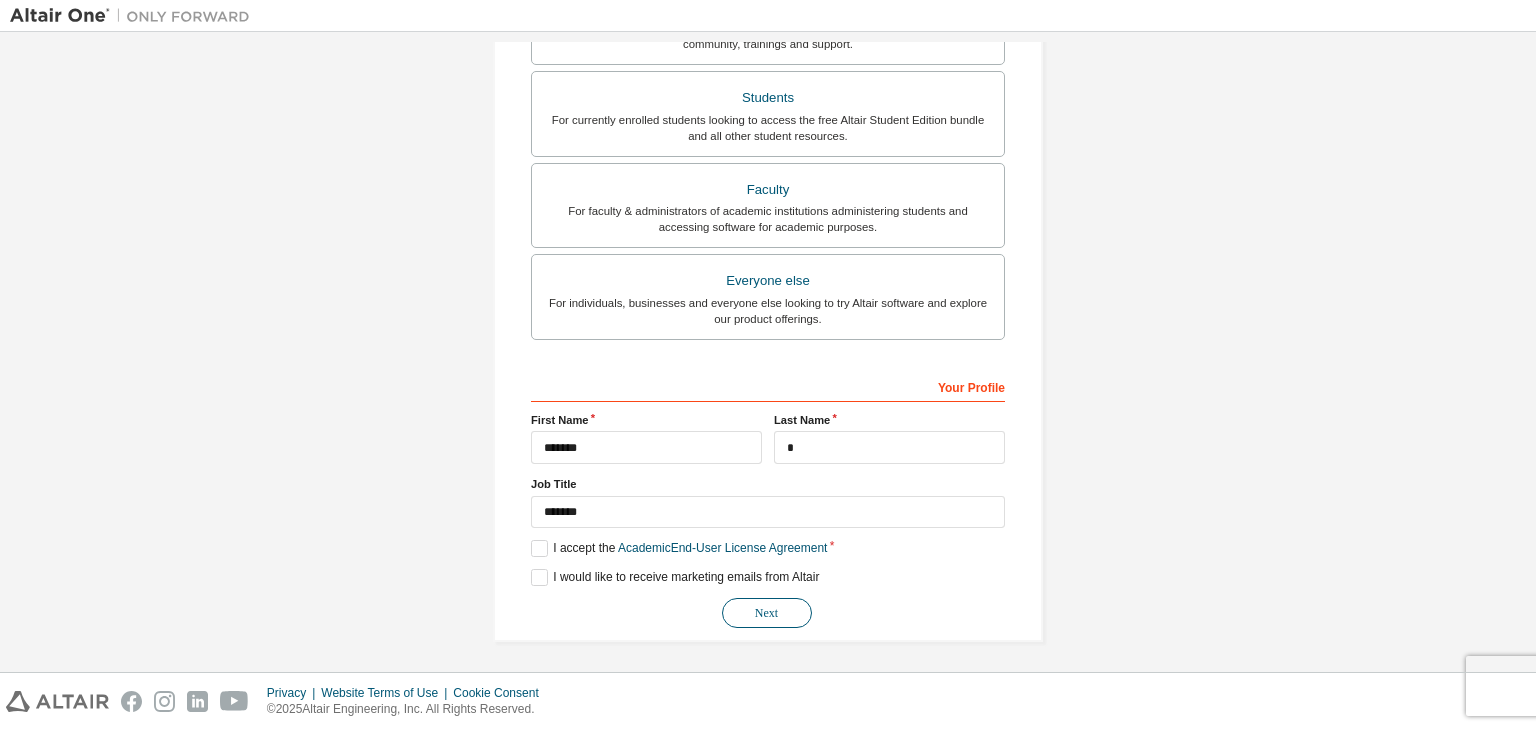 click on "Next" at bounding box center (767, 613) 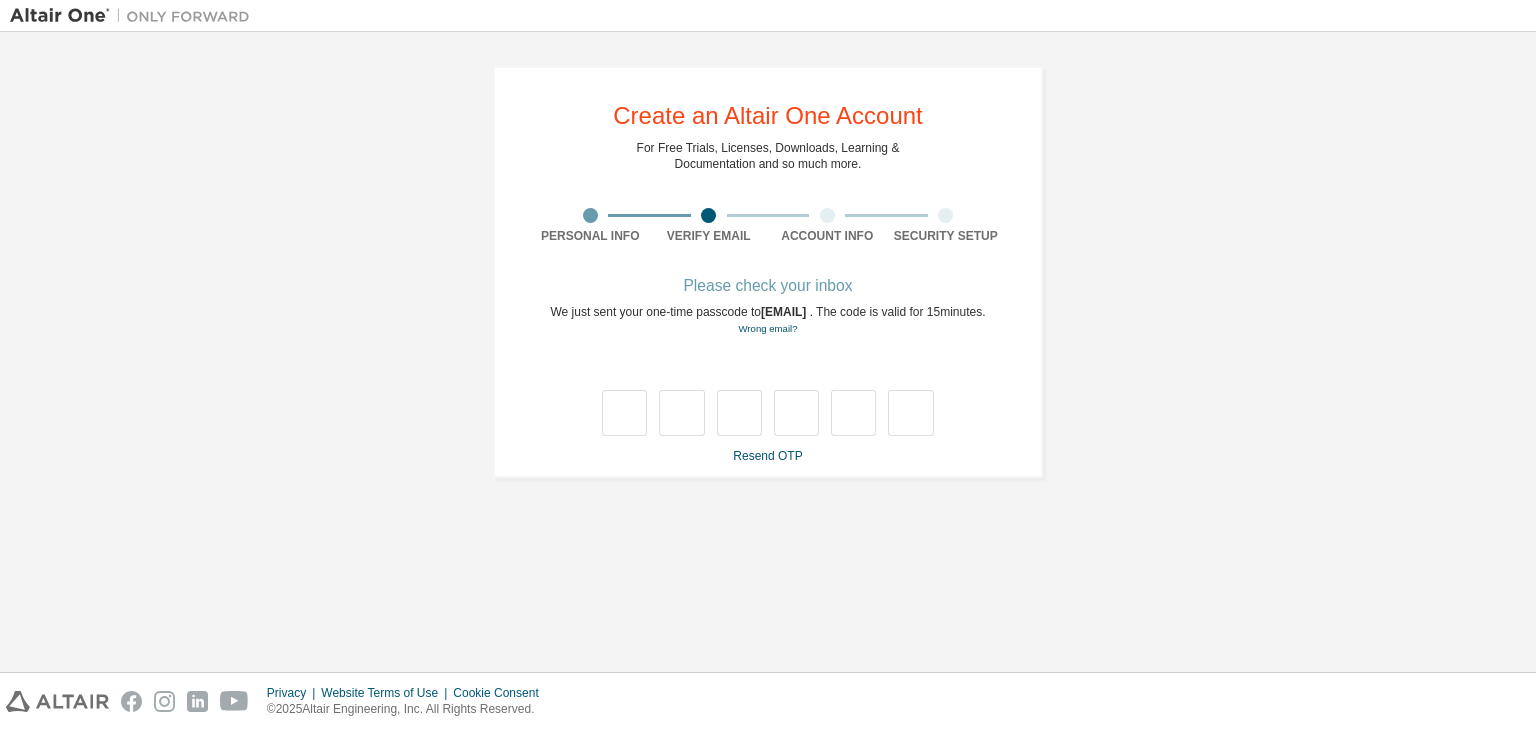 scroll, scrollTop: 0, scrollLeft: 0, axis: both 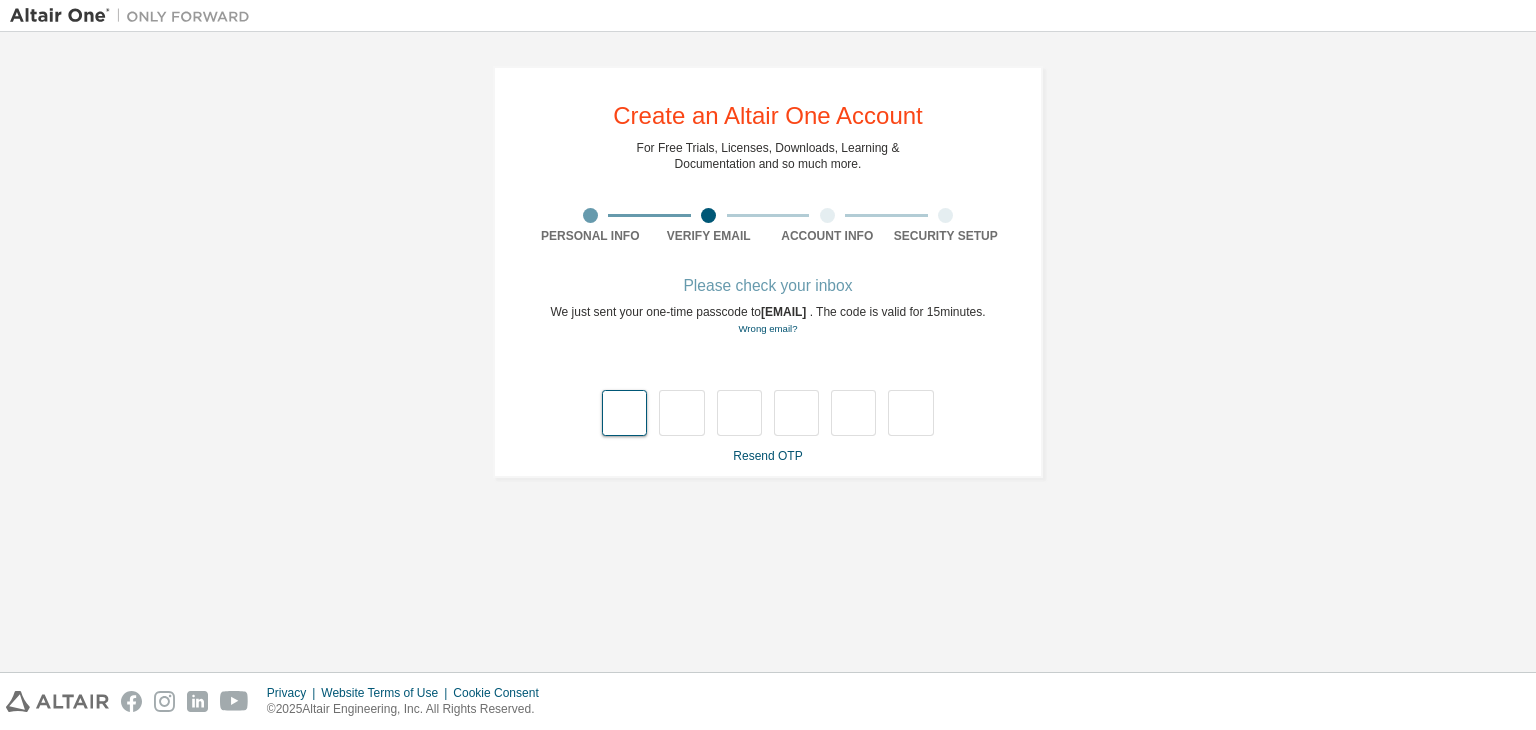 click at bounding box center (624, 413) 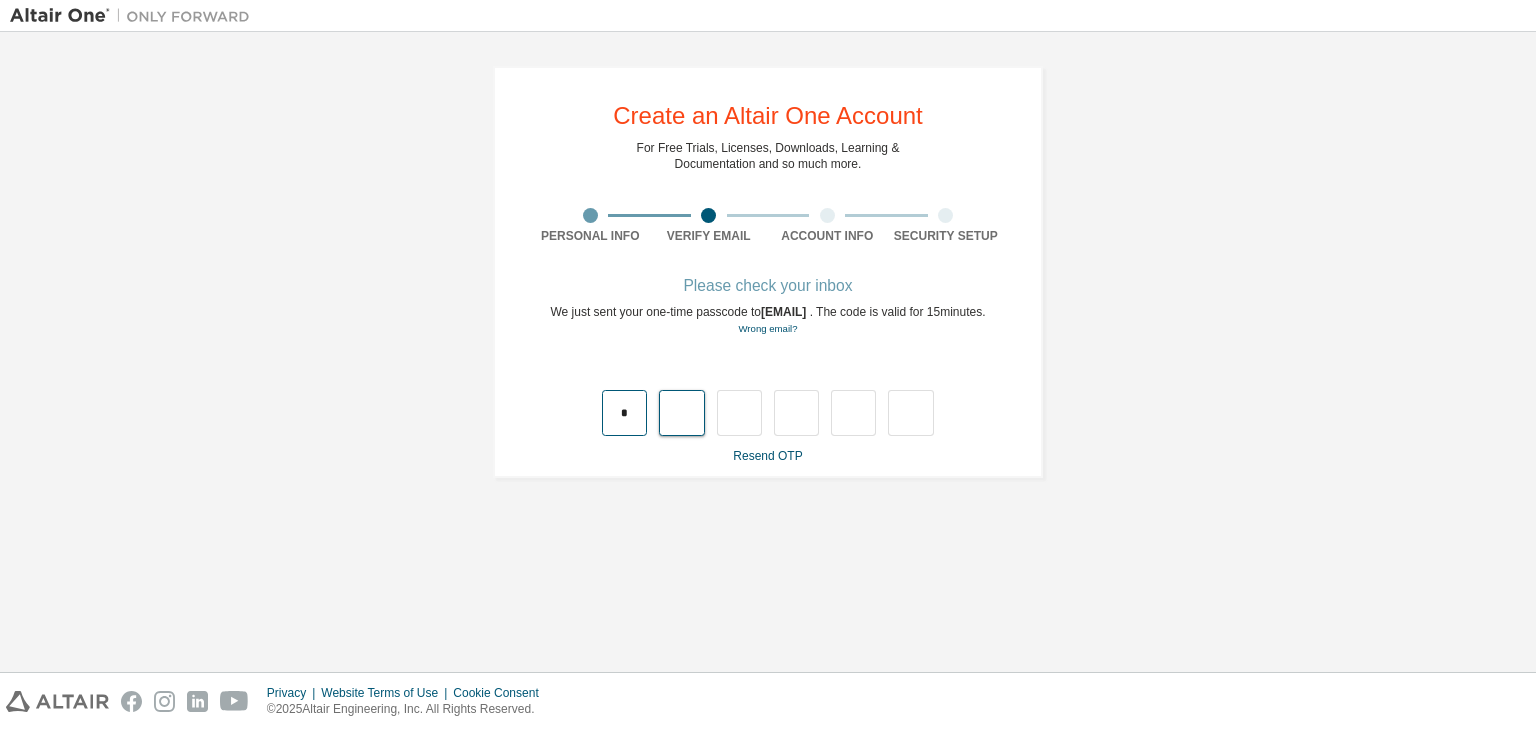 type on "*" 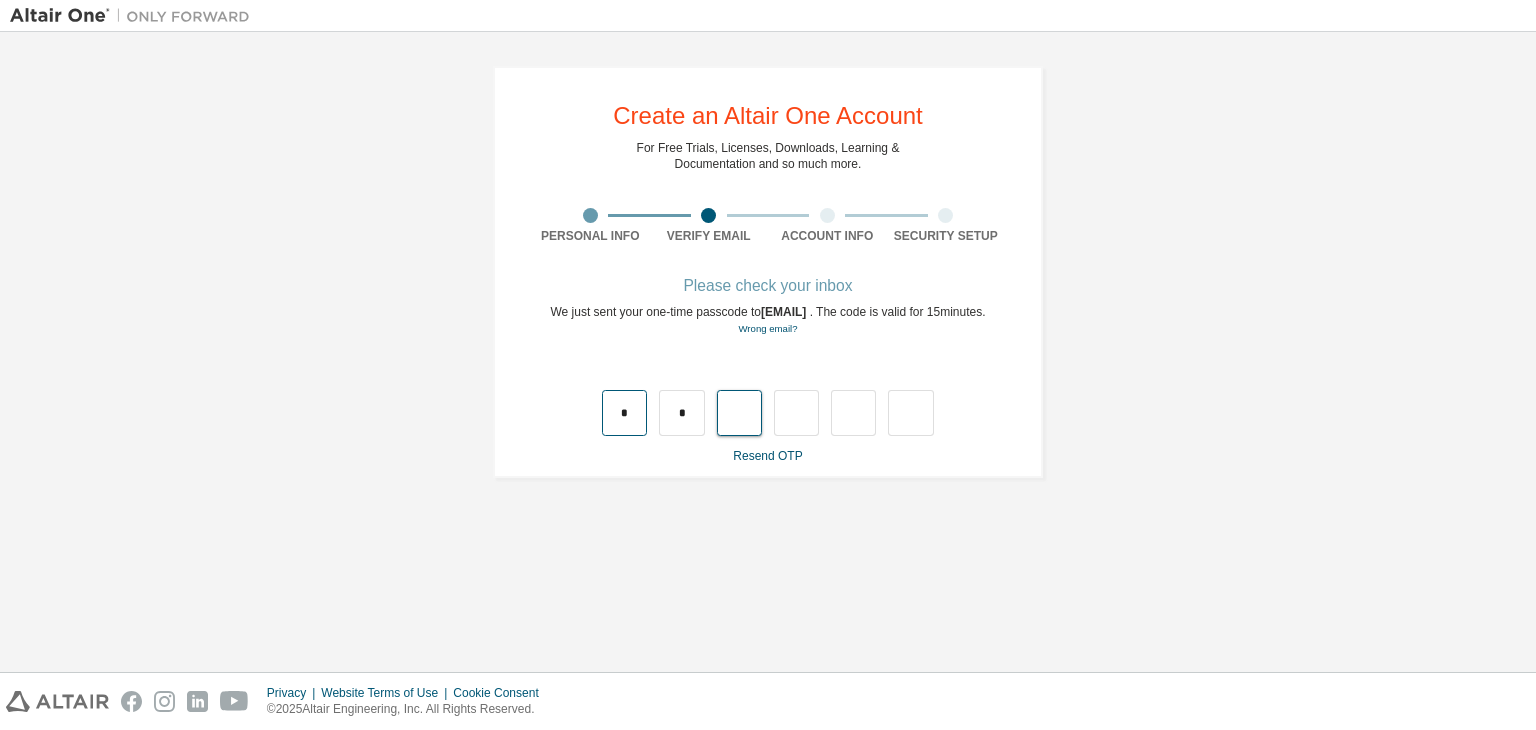 type on "*" 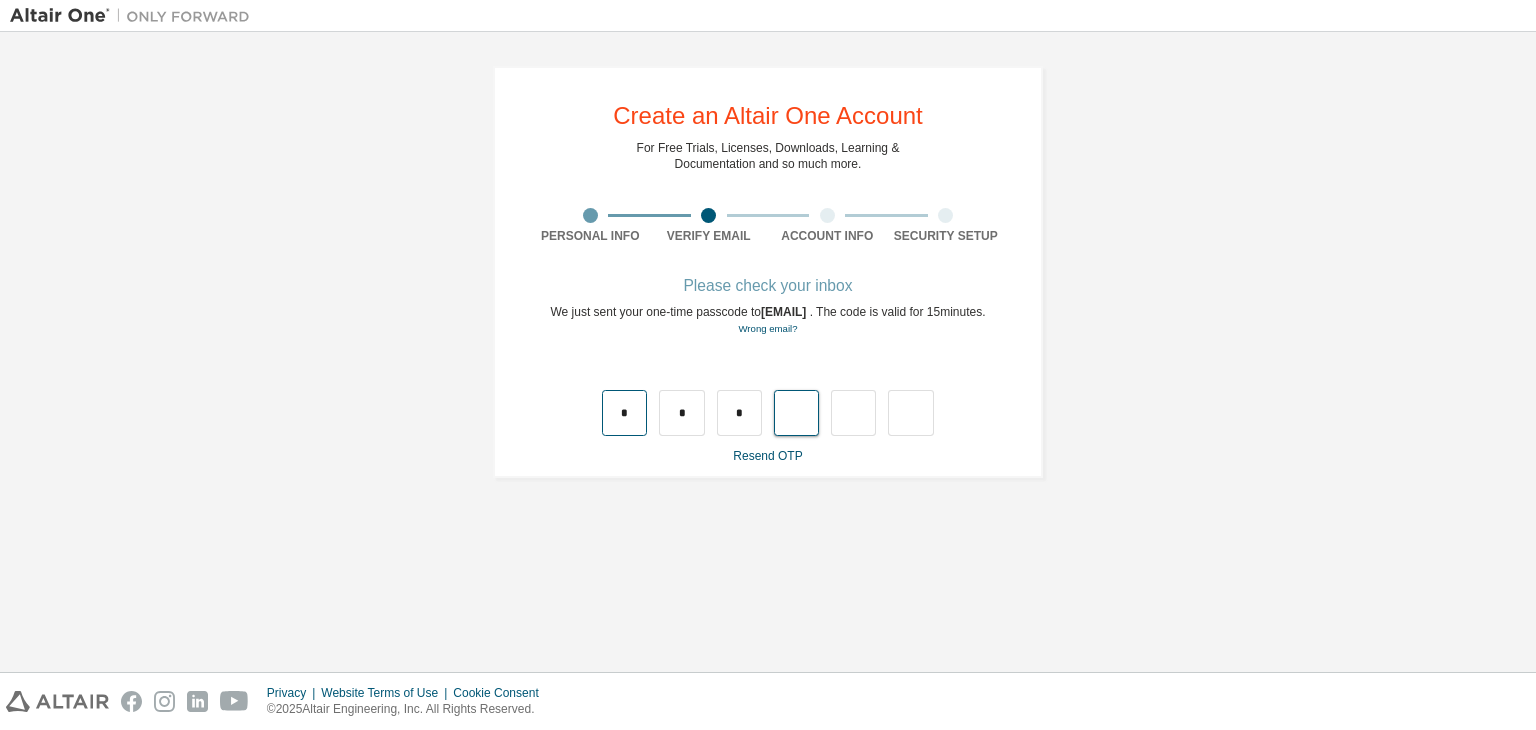 type on "*" 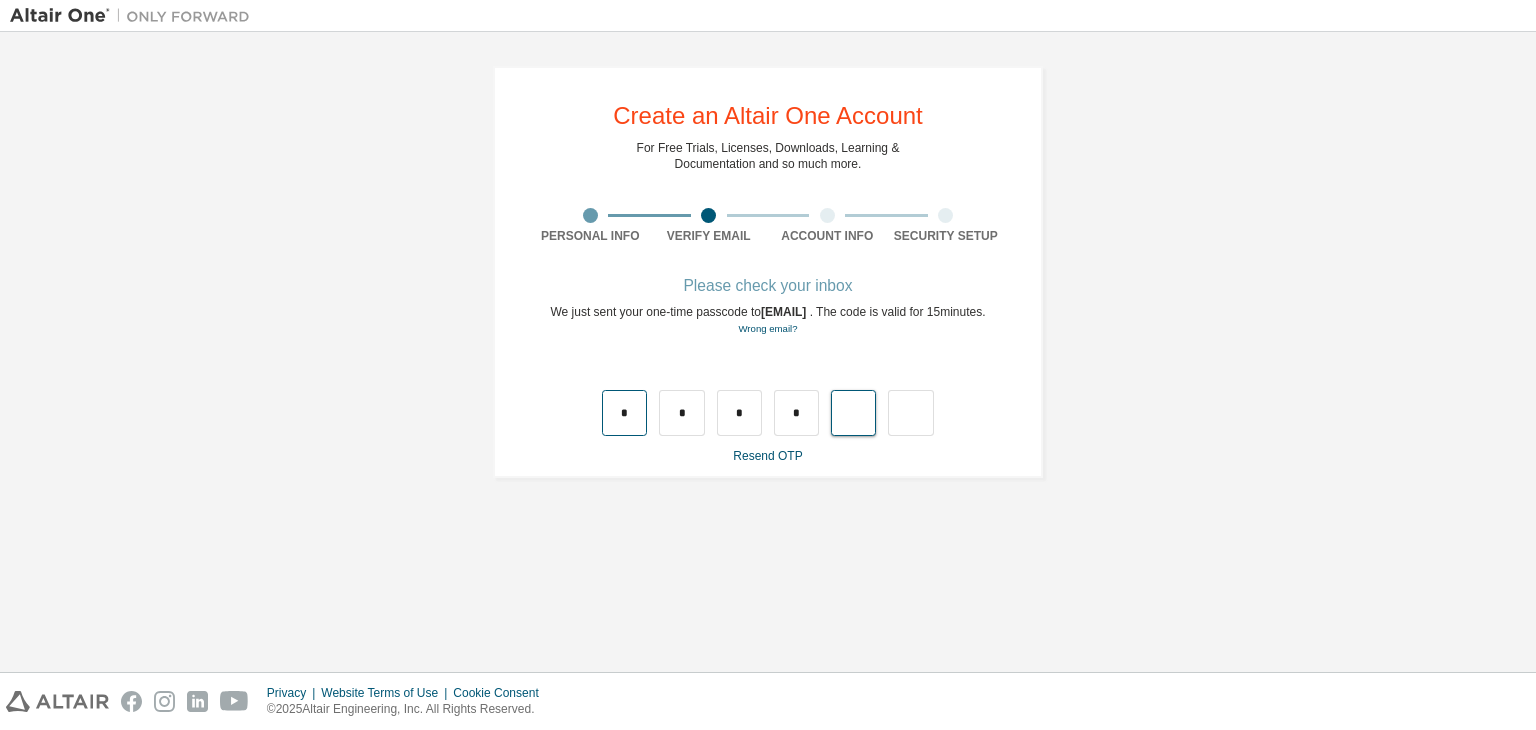 type on "*" 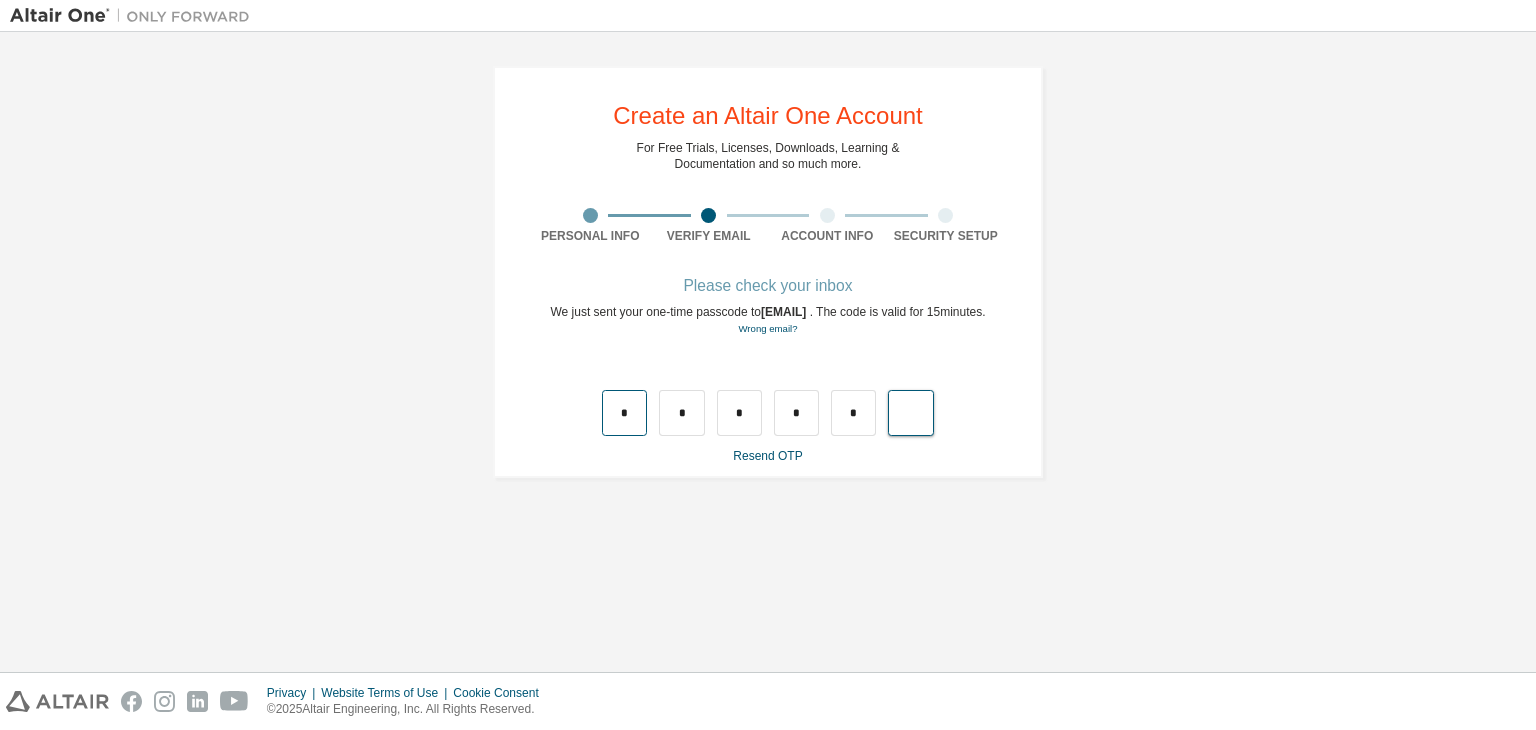 type on "*" 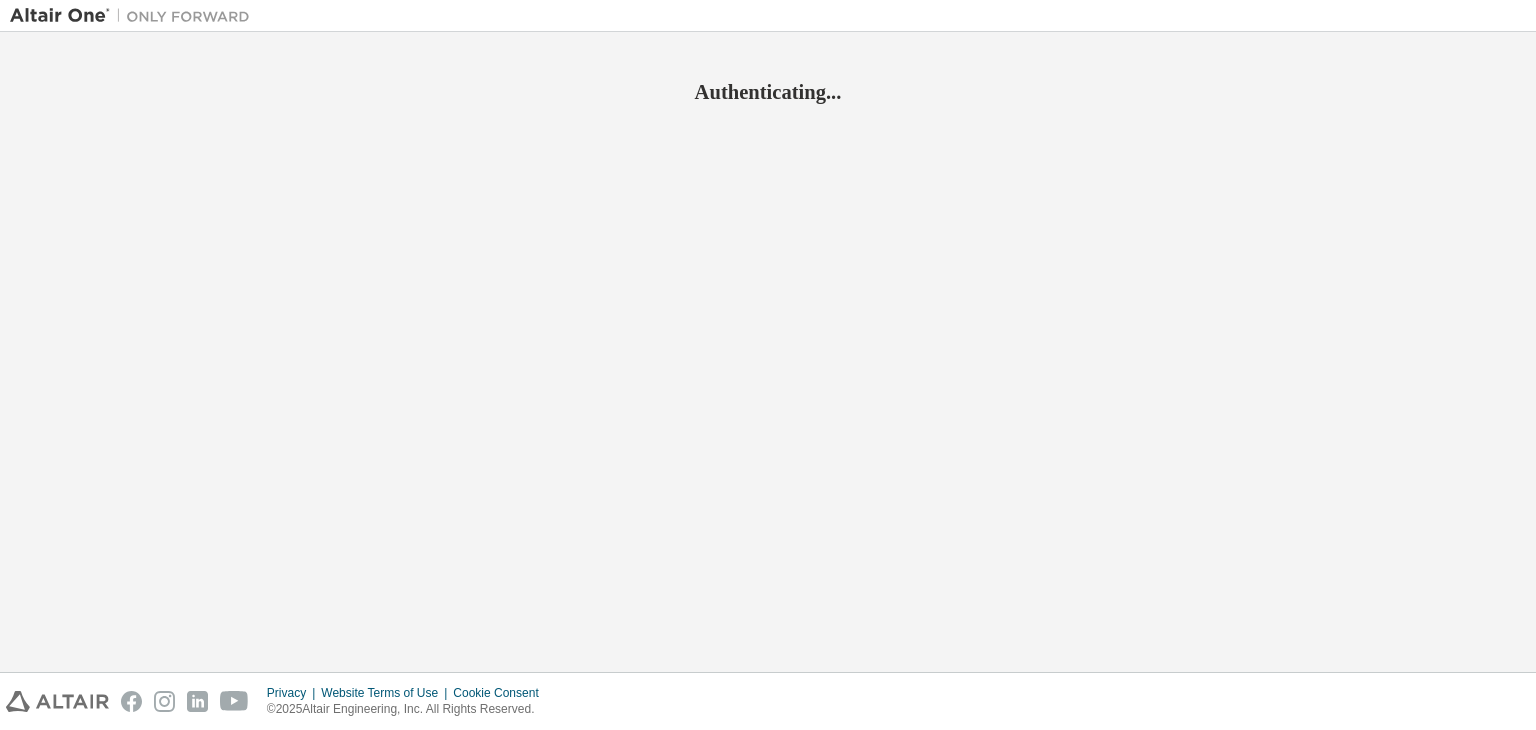 scroll, scrollTop: 0, scrollLeft: 0, axis: both 